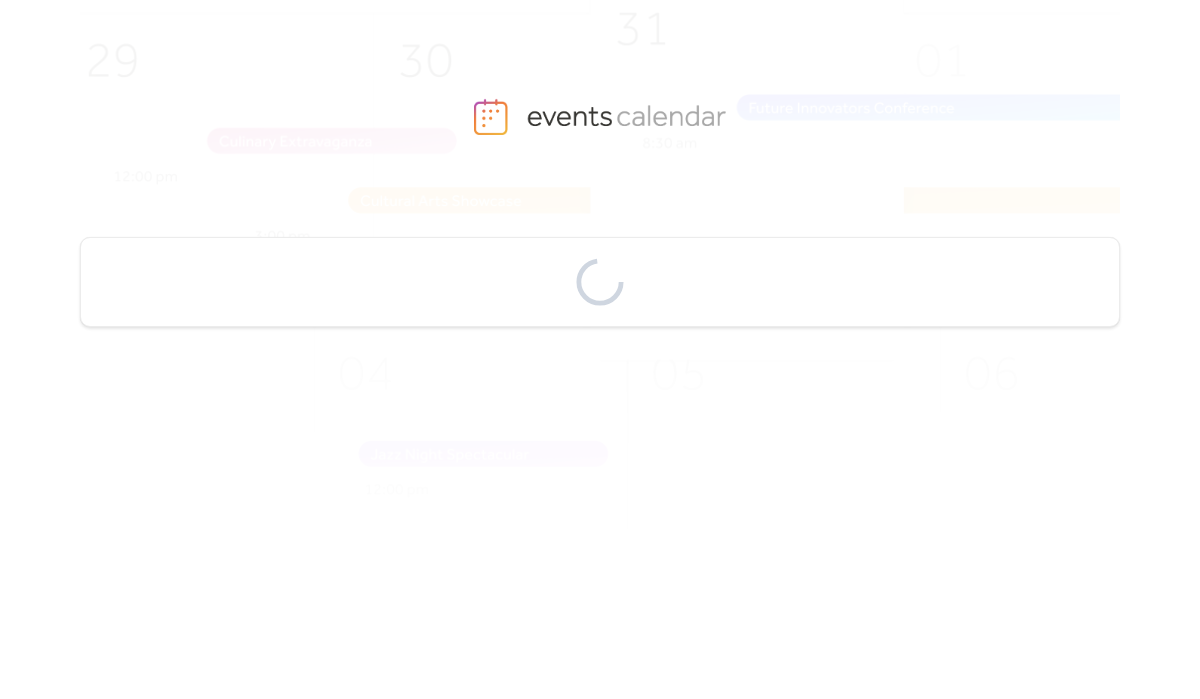 scroll, scrollTop: 0, scrollLeft: 0, axis: both 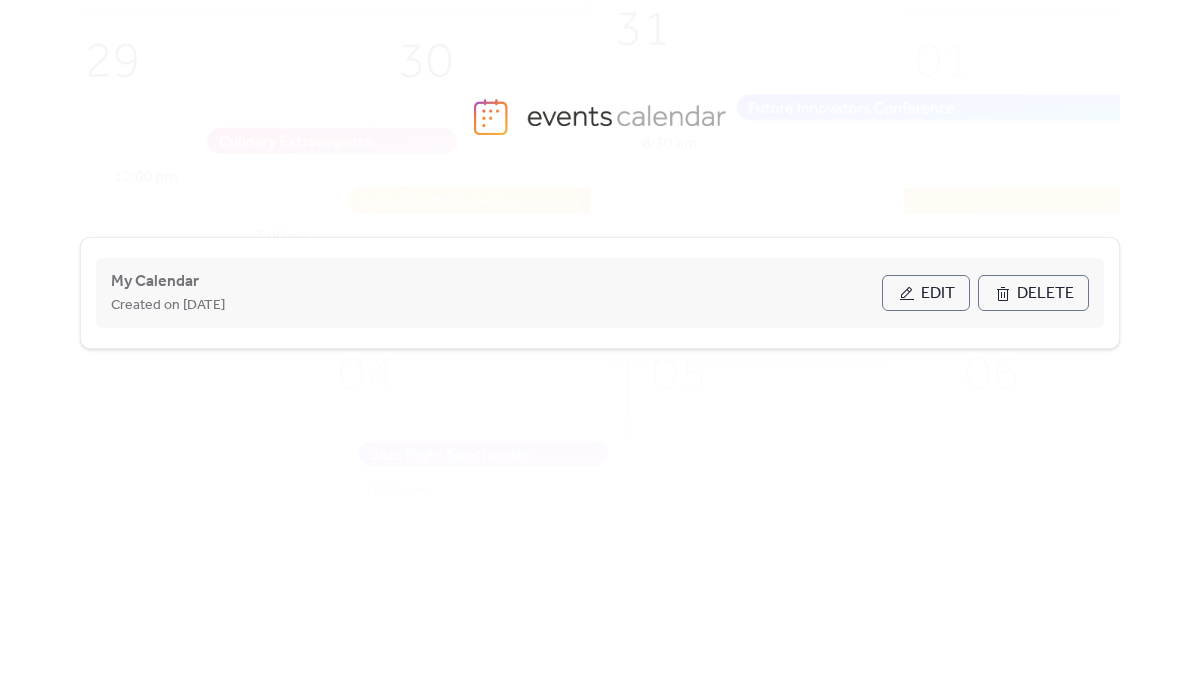 click on "Edit" at bounding box center (926, 293) 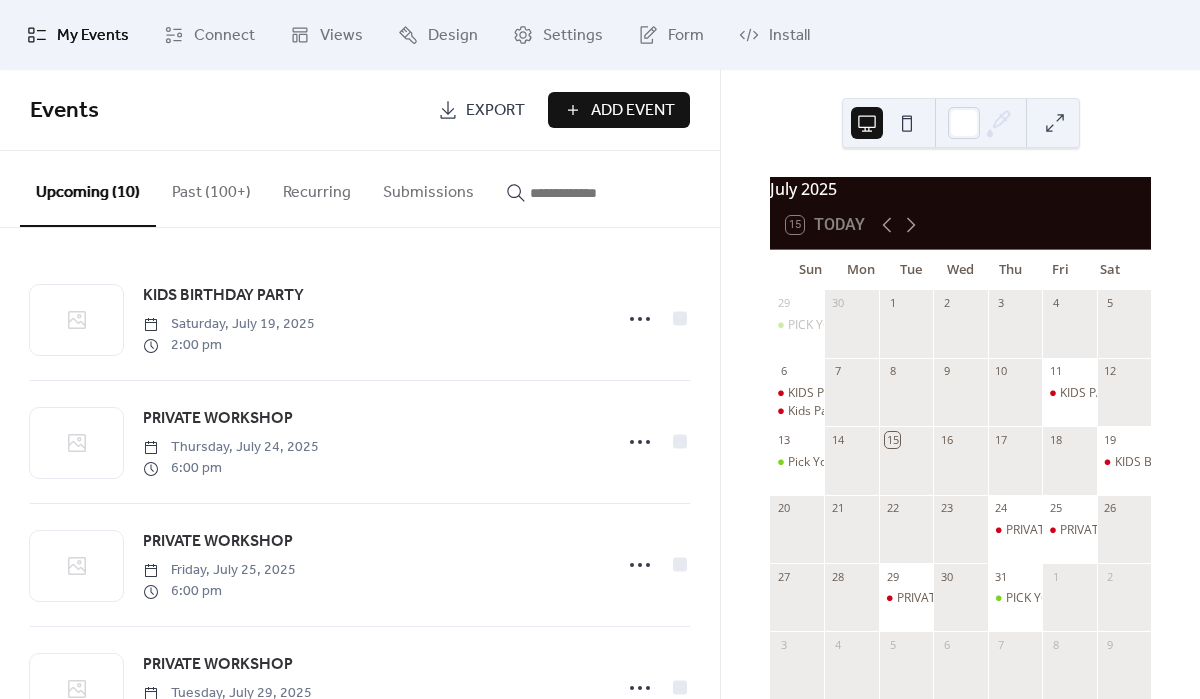 click on "Add Event" at bounding box center [633, 111] 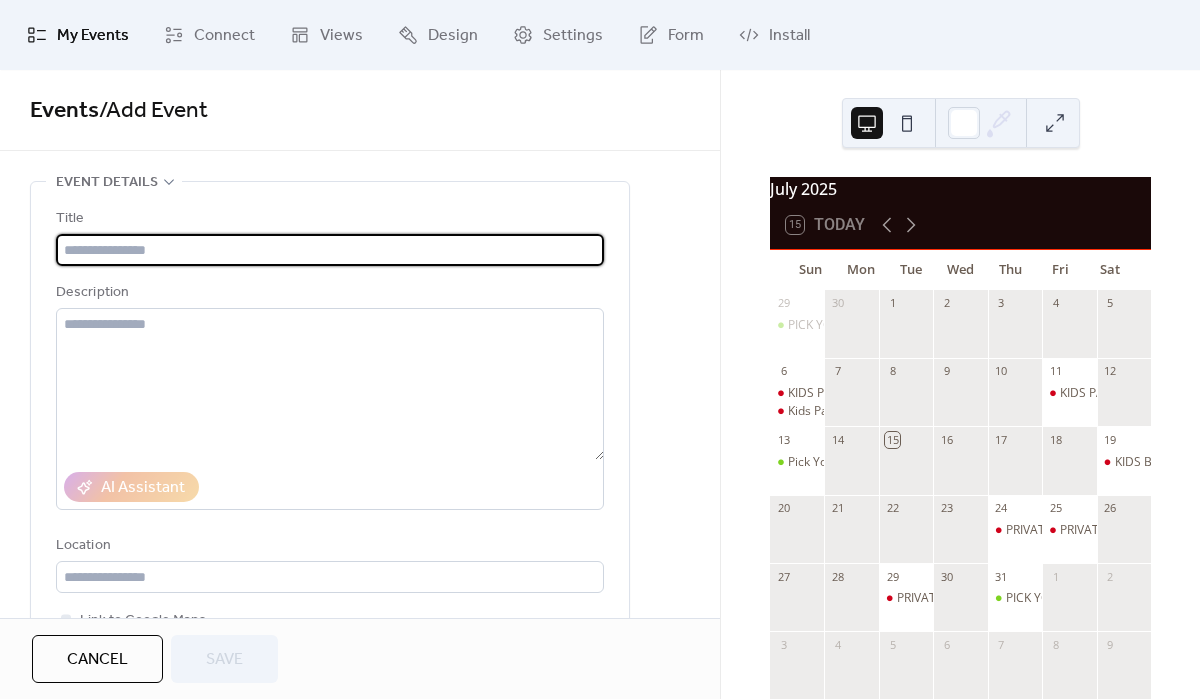 click at bounding box center (330, 250) 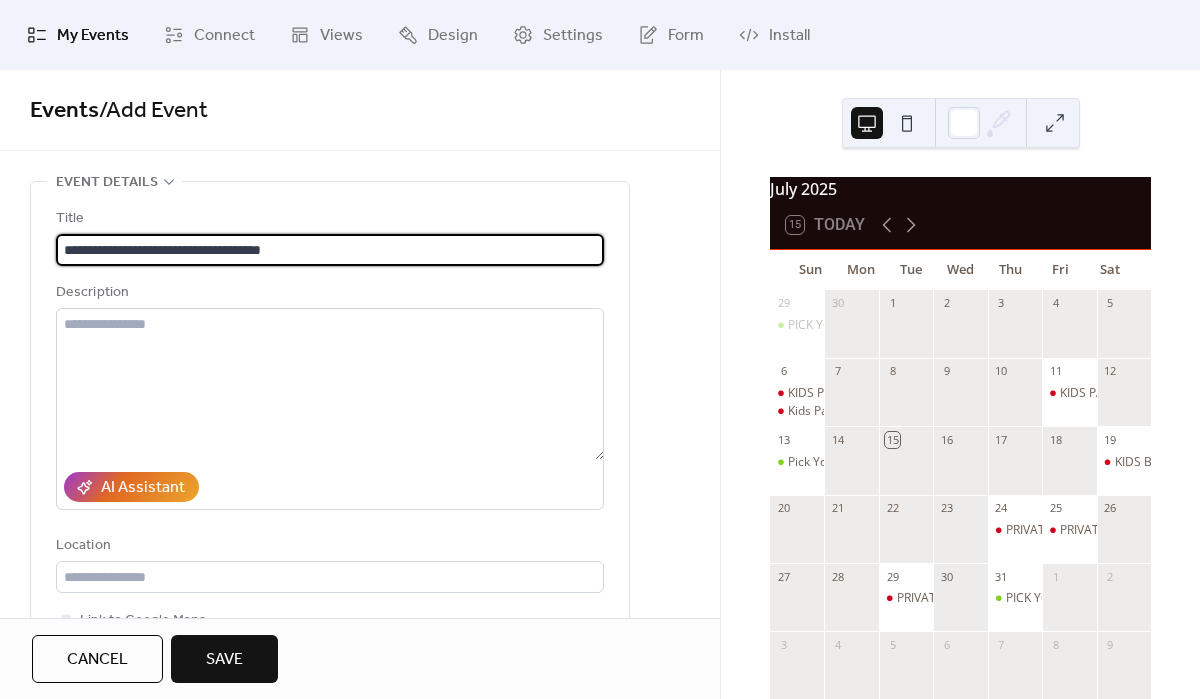 type on "**********" 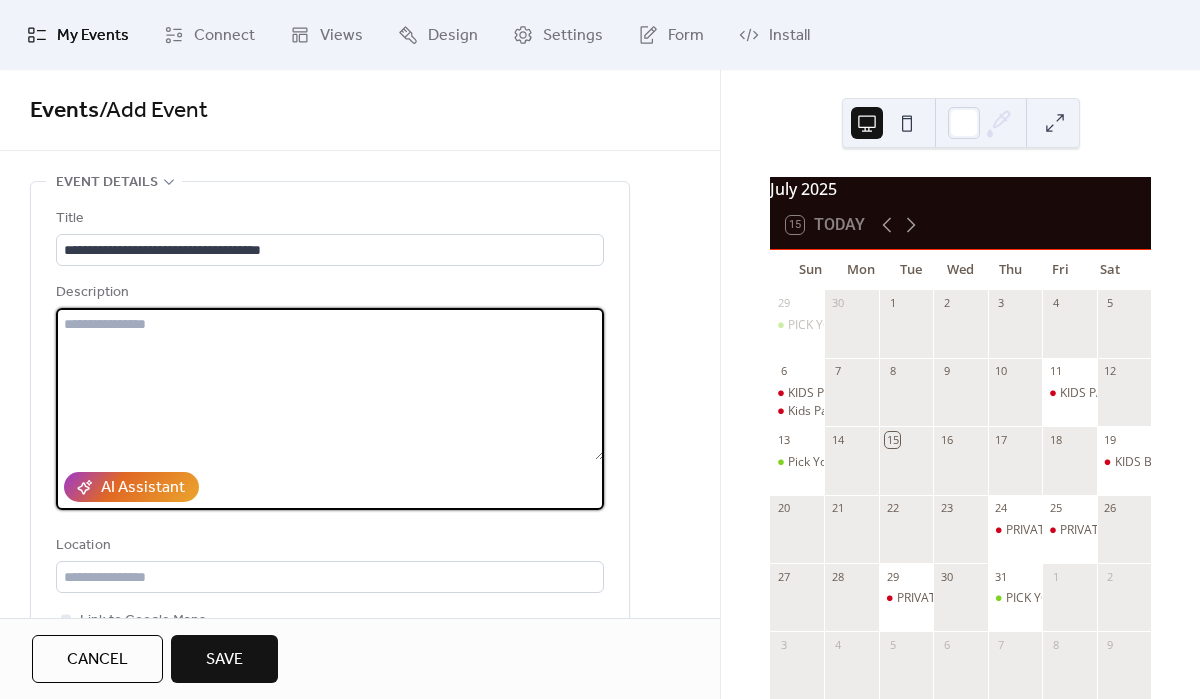 click at bounding box center [330, 384] 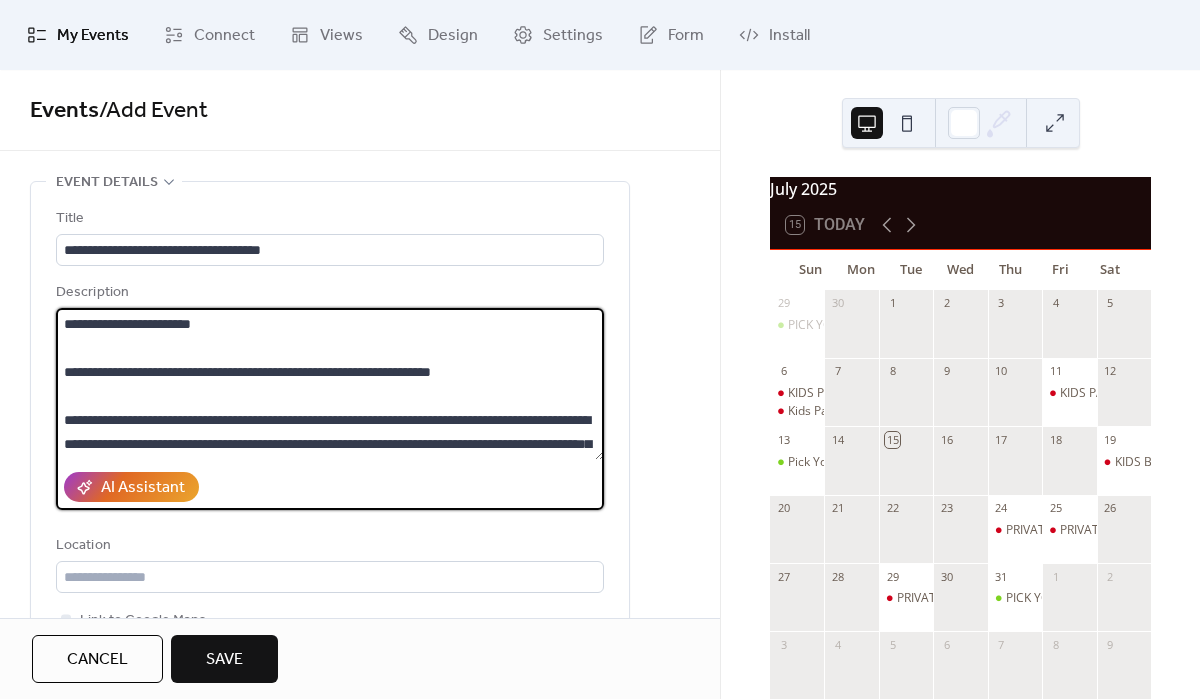 scroll, scrollTop: 237, scrollLeft: 0, axis: vertical 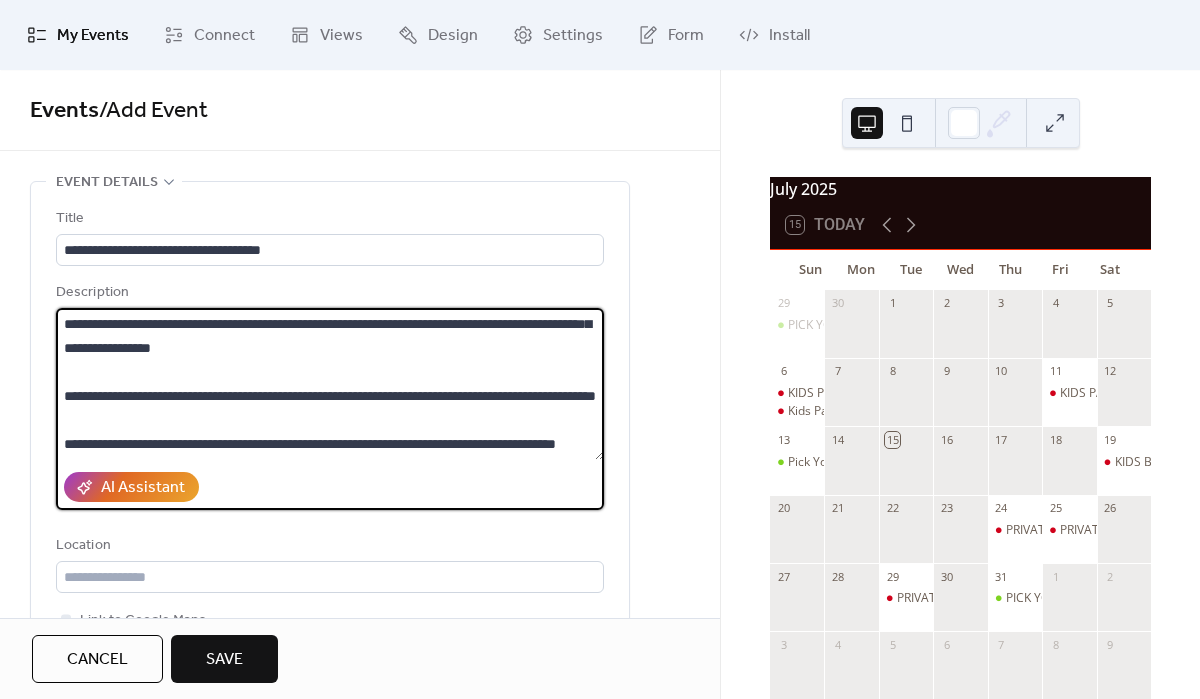 type on "**********" 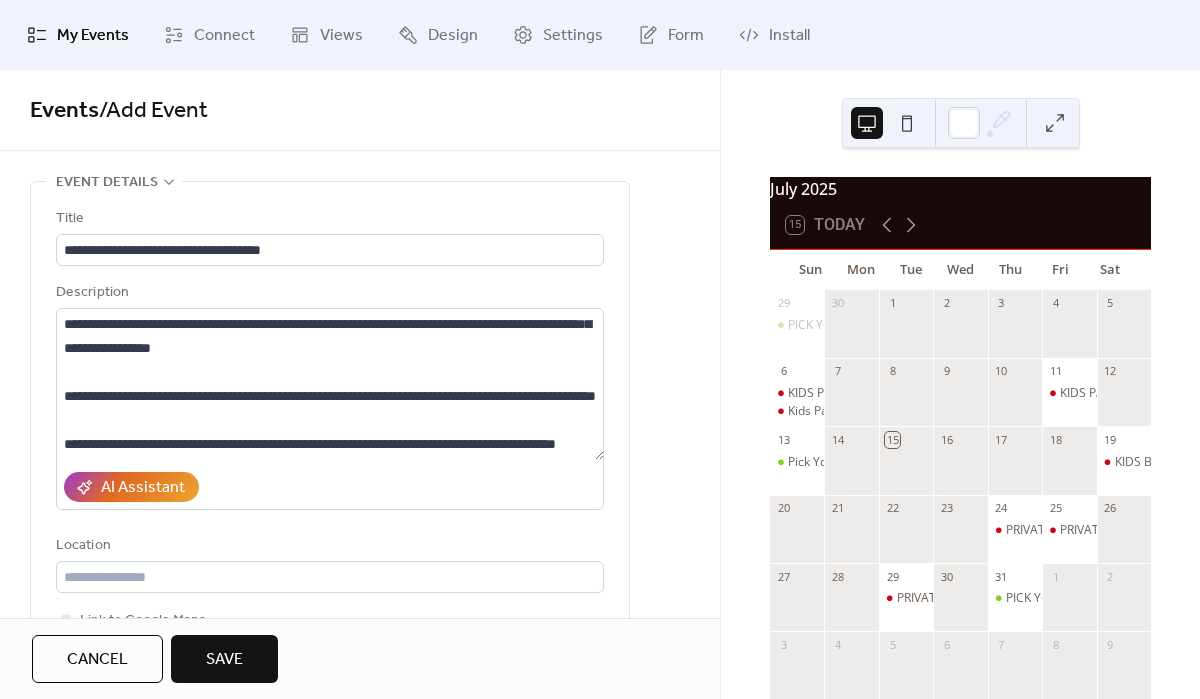 click on "**********" at bounding box center (360, 908) 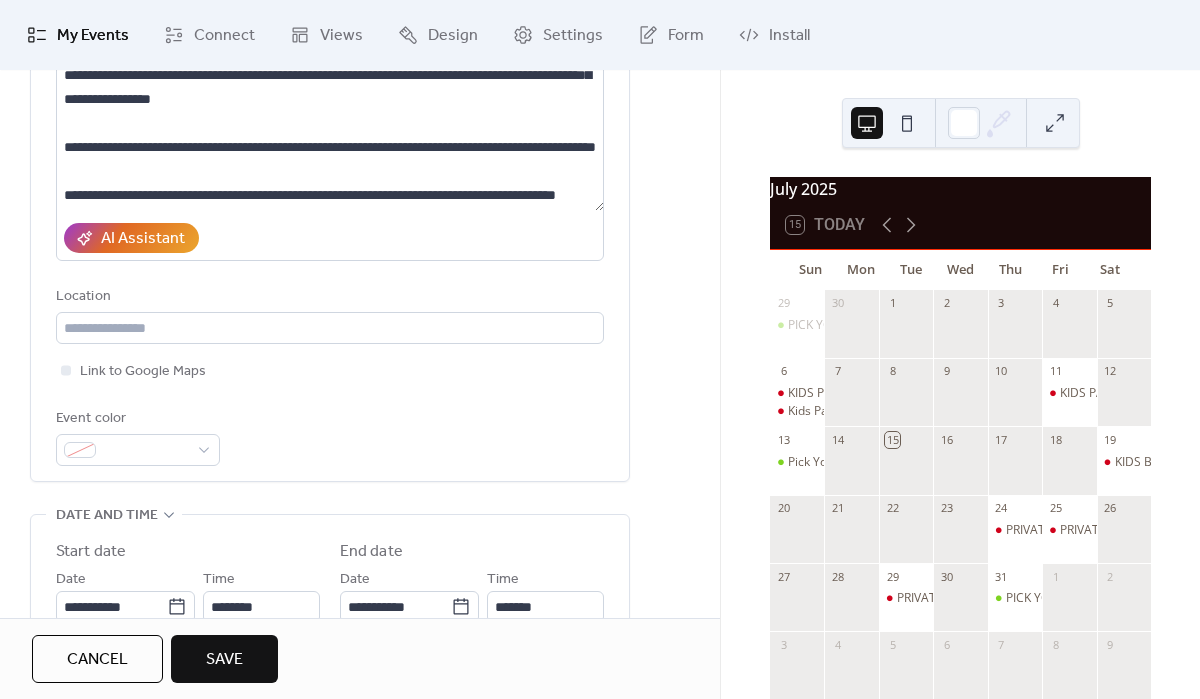 scroll, scrollTop: 280, scrollLeft: 0, axis: vertical 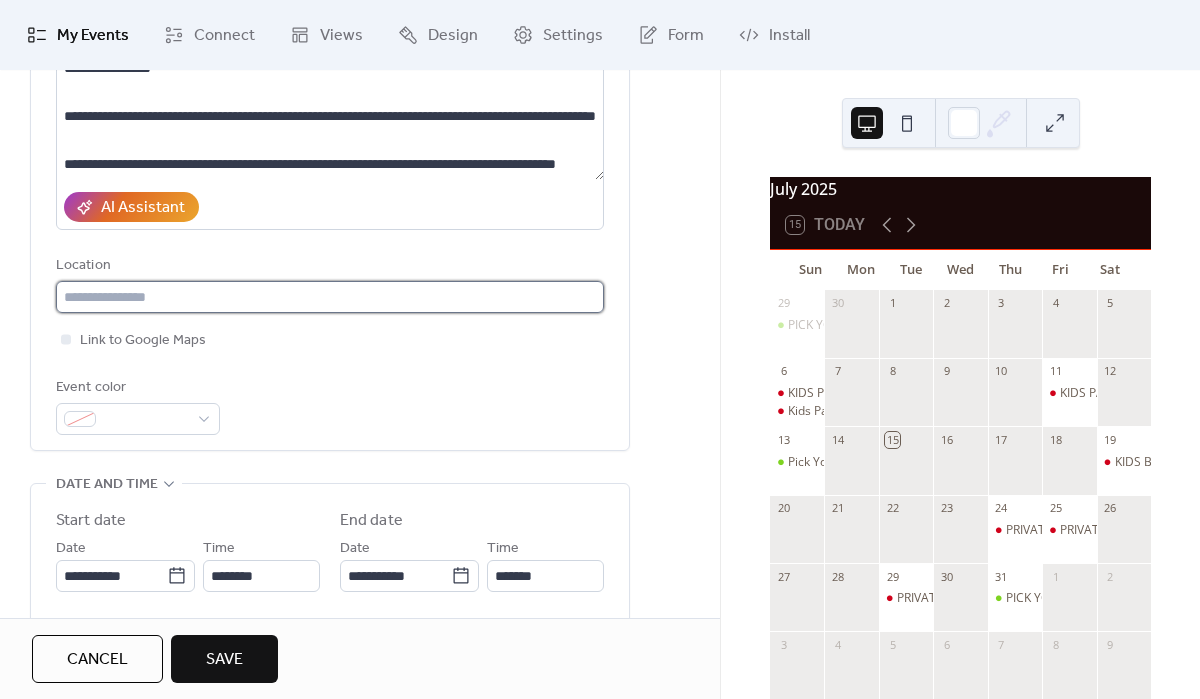 click at bounding box center [330, 297] 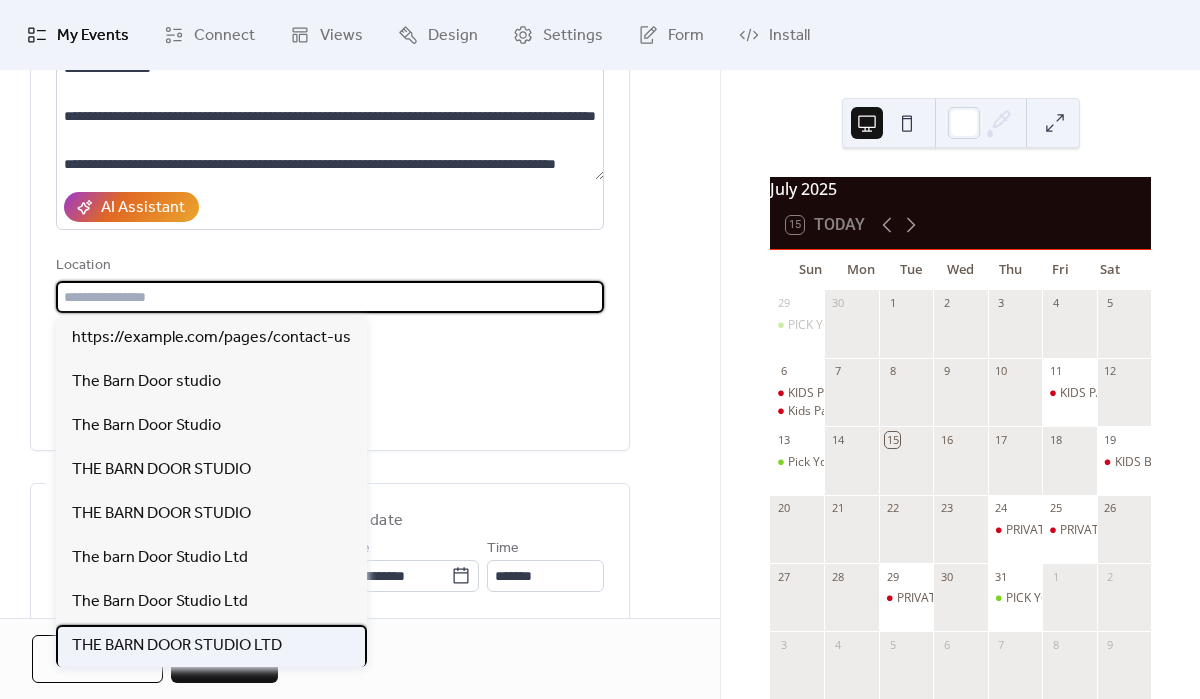 click on "THE BARN DOOR STUDIO LTD" at bounding box center (177, 646) 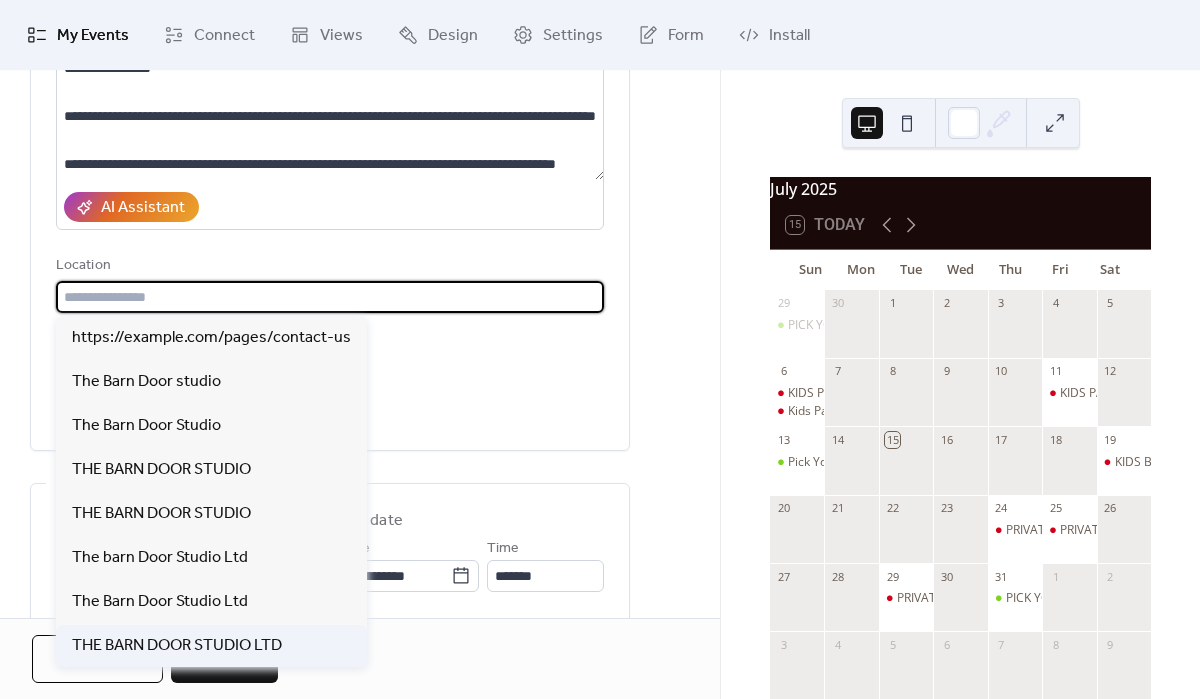 type on "**********" 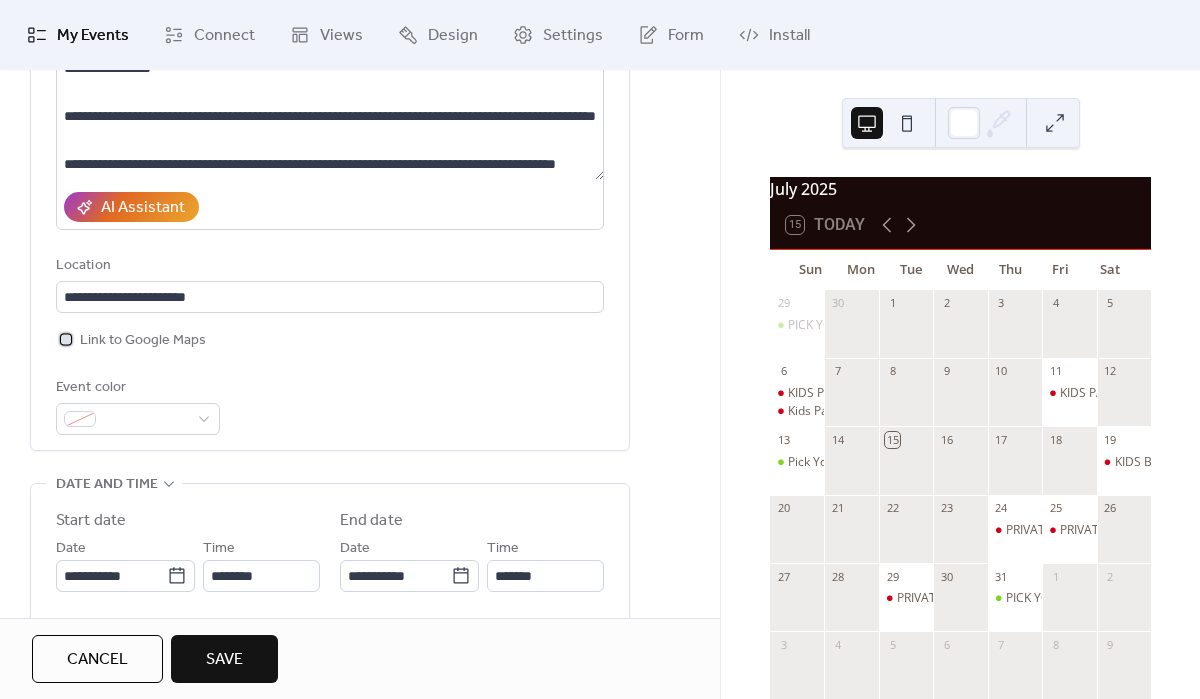 click at bounding box center [66, 339] 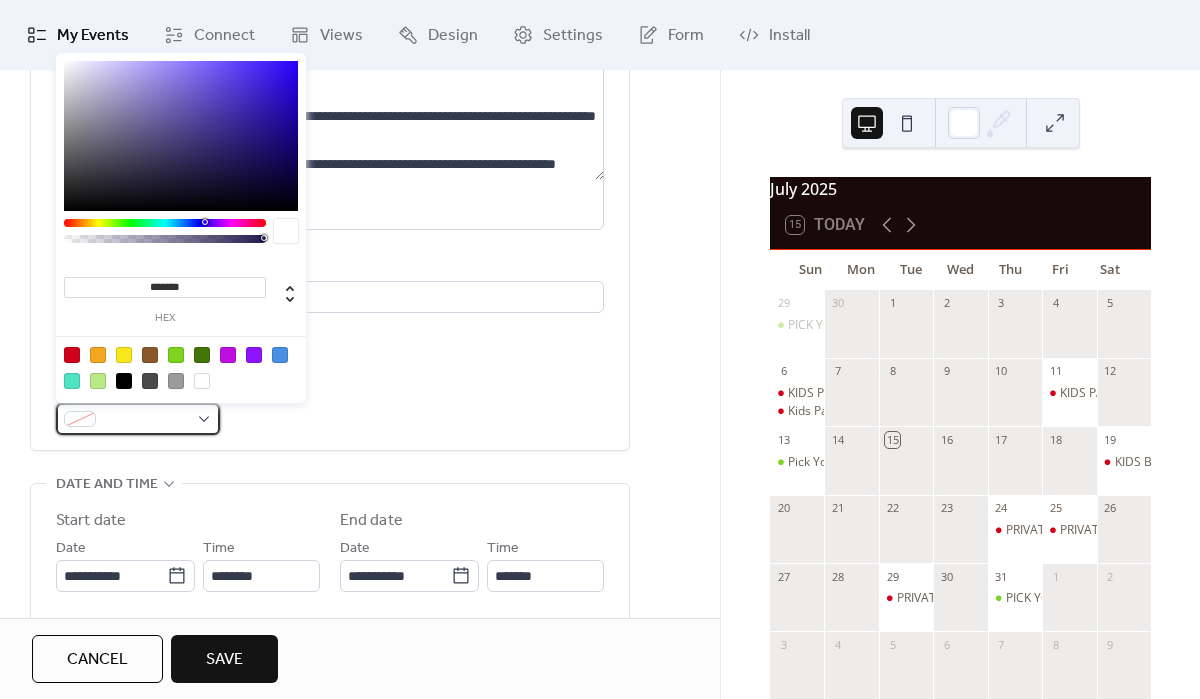 click at bounding box center (138, 419) 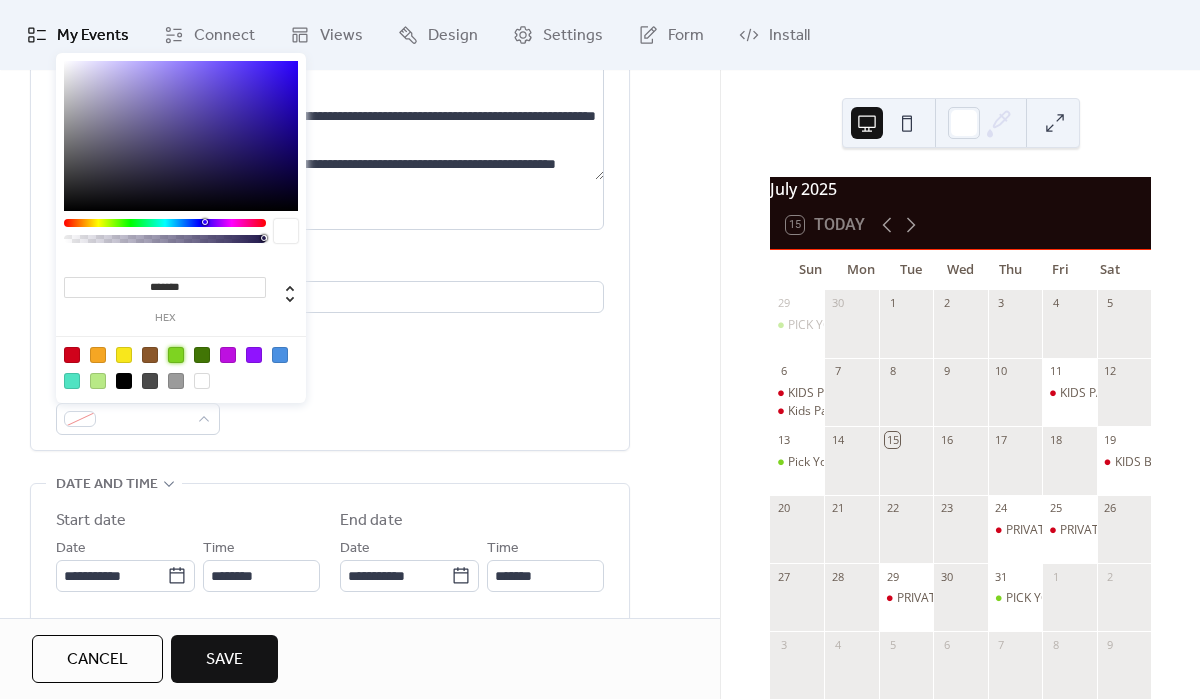 click at bounding box center (176, 355) 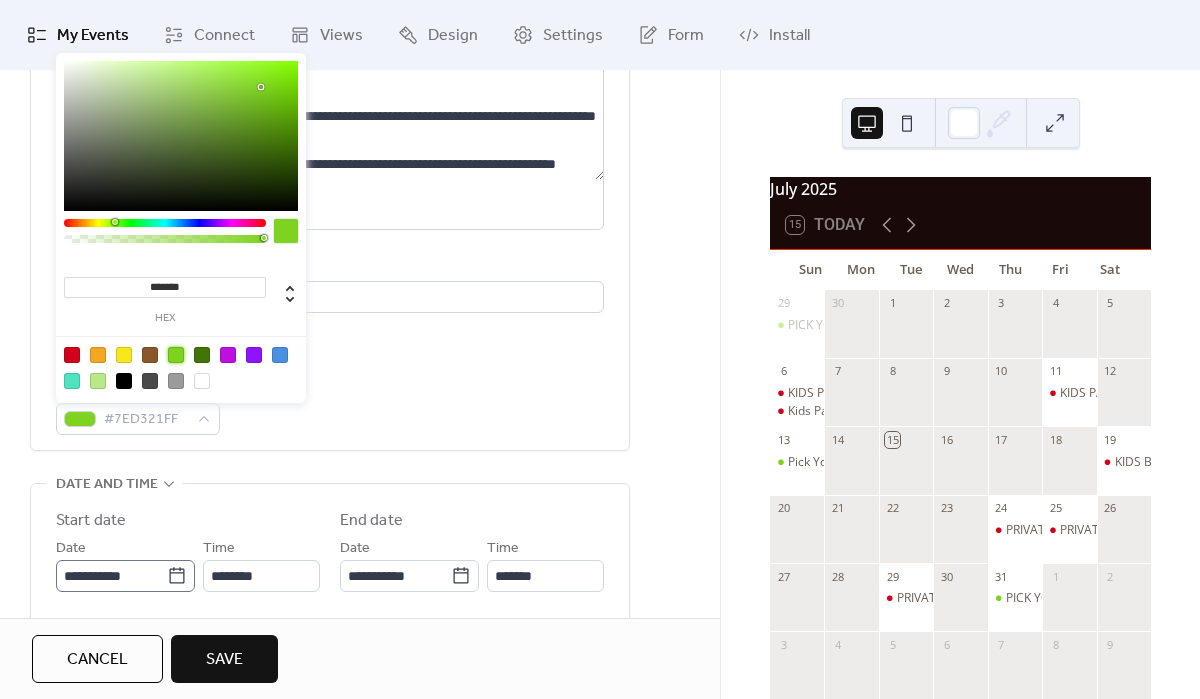 click on "**********" at bounding box center (125, 576) 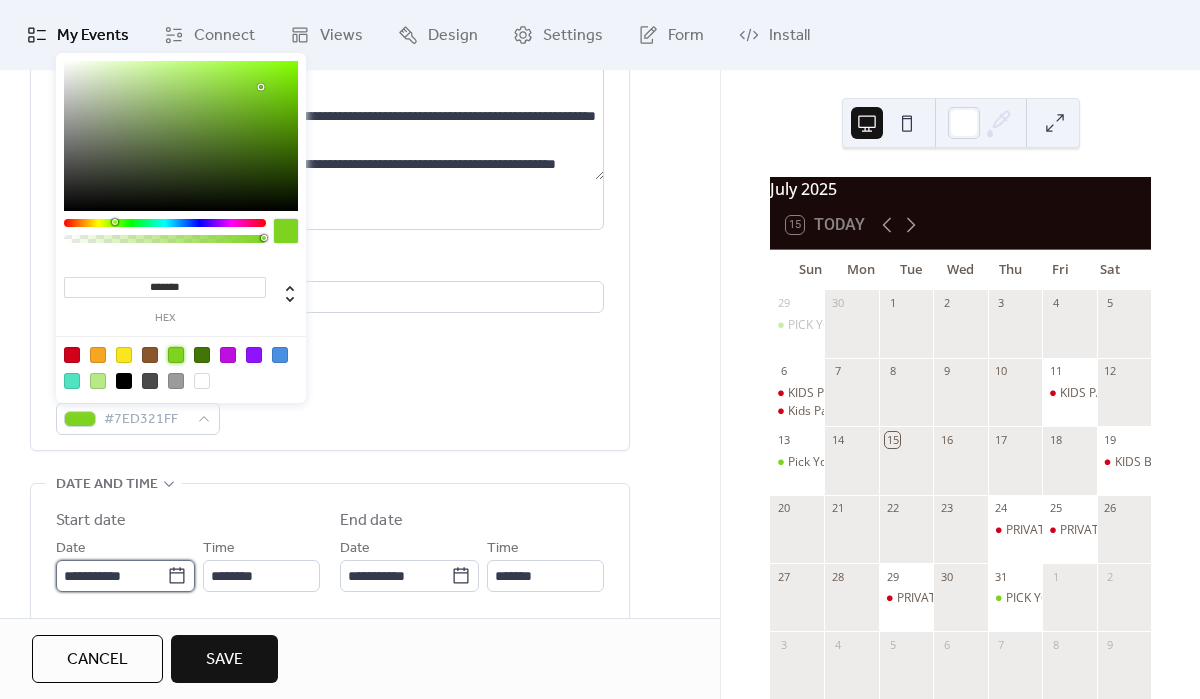 click on "**********" at bounding box center [111, 576] 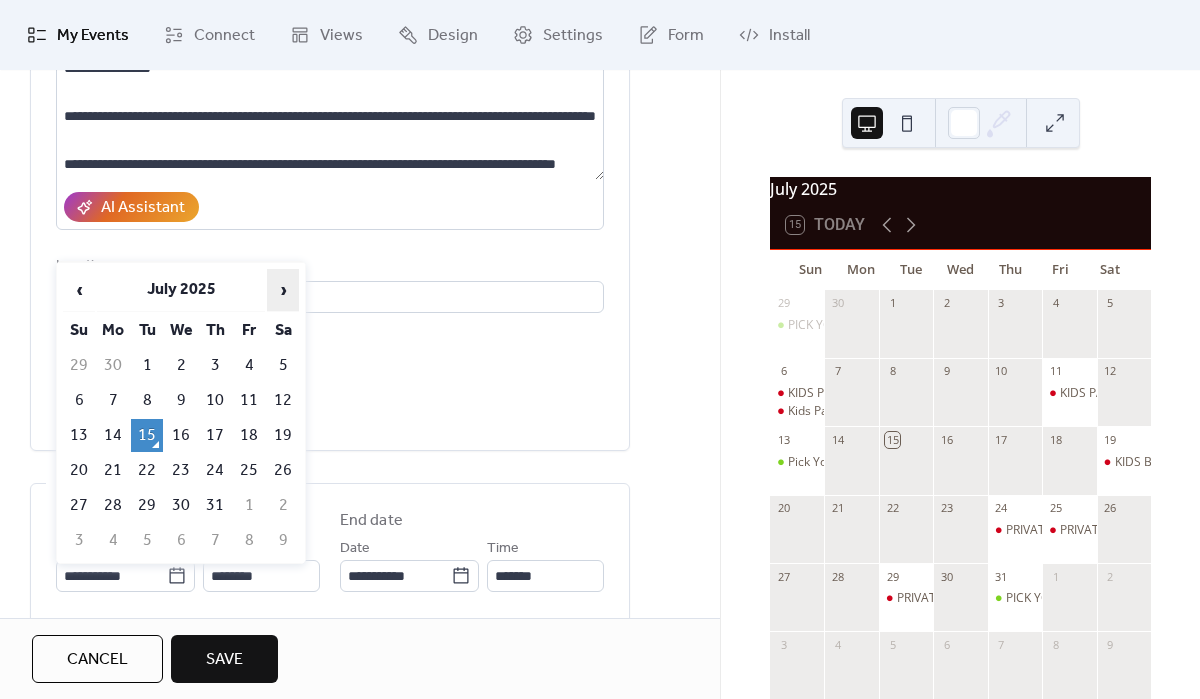 click on "›" at bounding box center [283, 290] 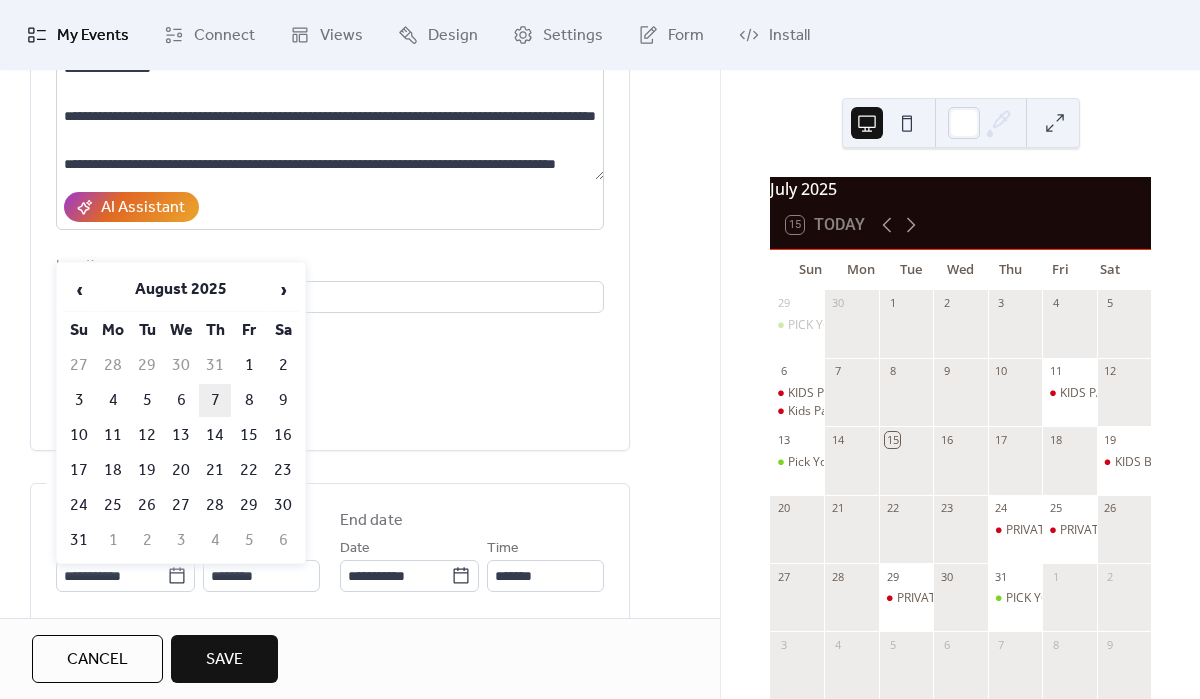 click on "7" at bounding box center (215, 400) 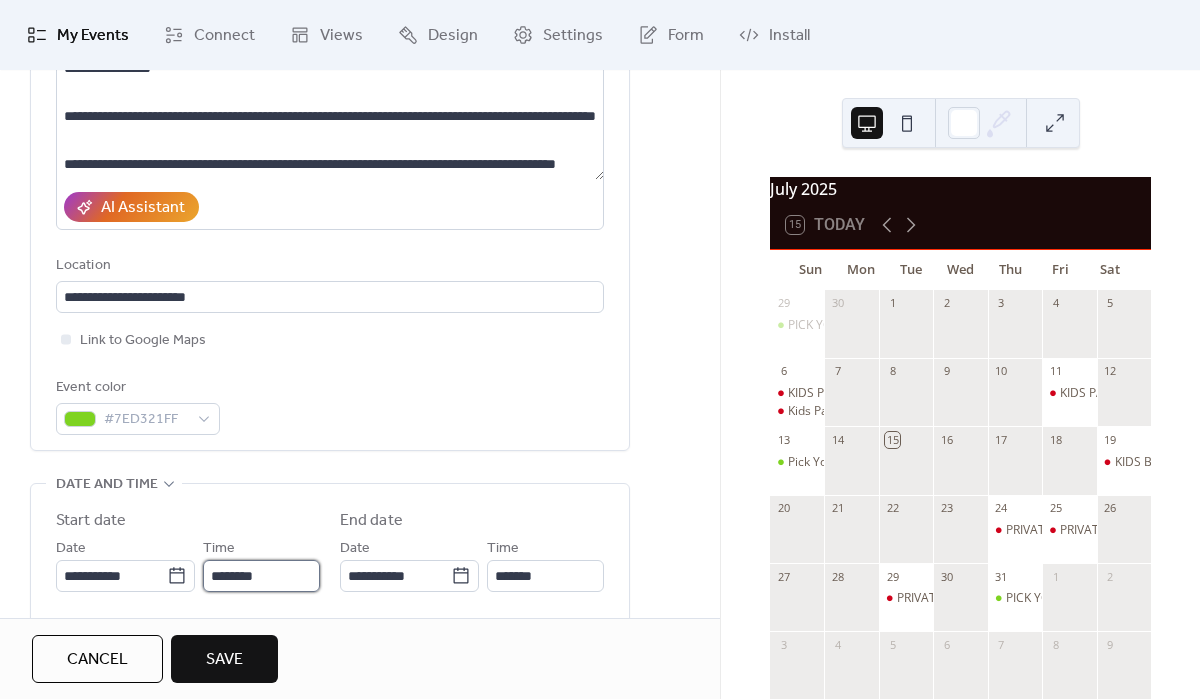 click on "********" at bounding box center [261, 576] 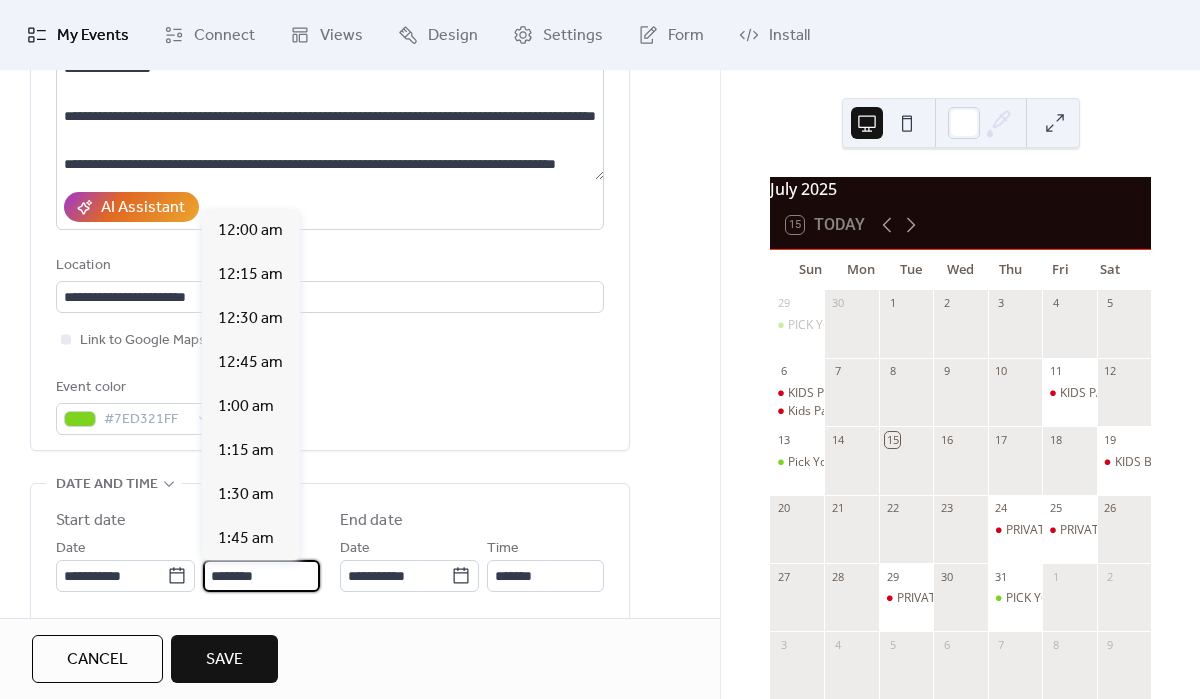scroll, scrollTop: 2112, scrollLeft: 0, axis: vertical 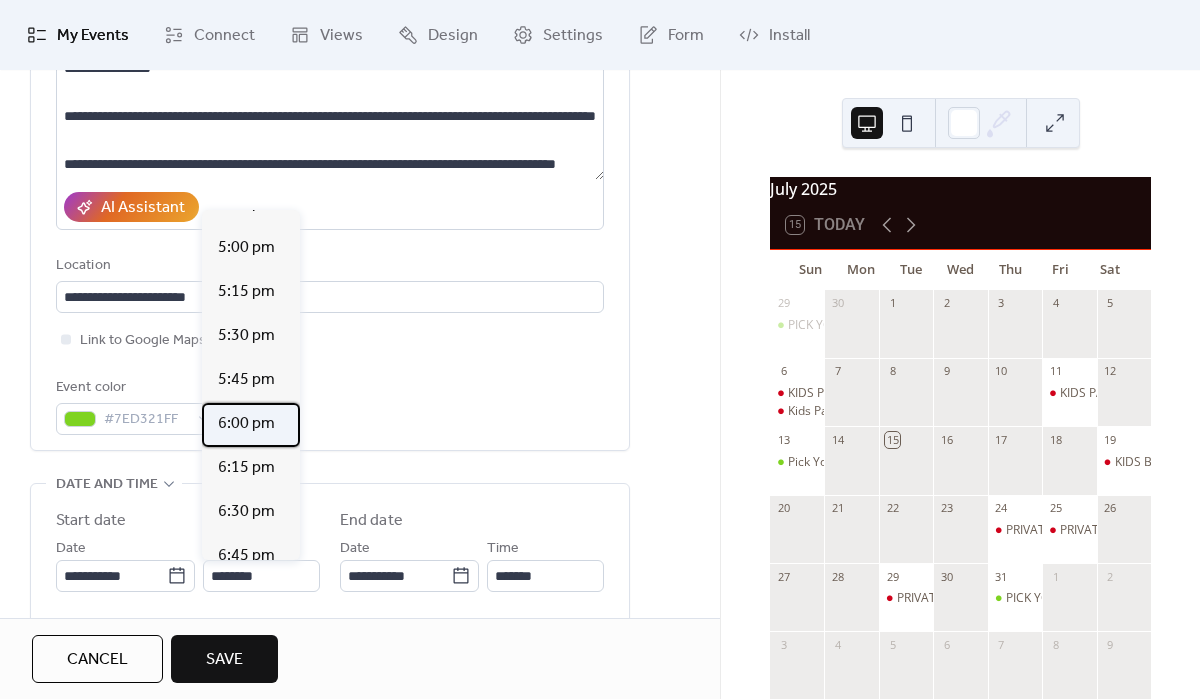 click on "6:00 pm" at bounding box center (246, 424) 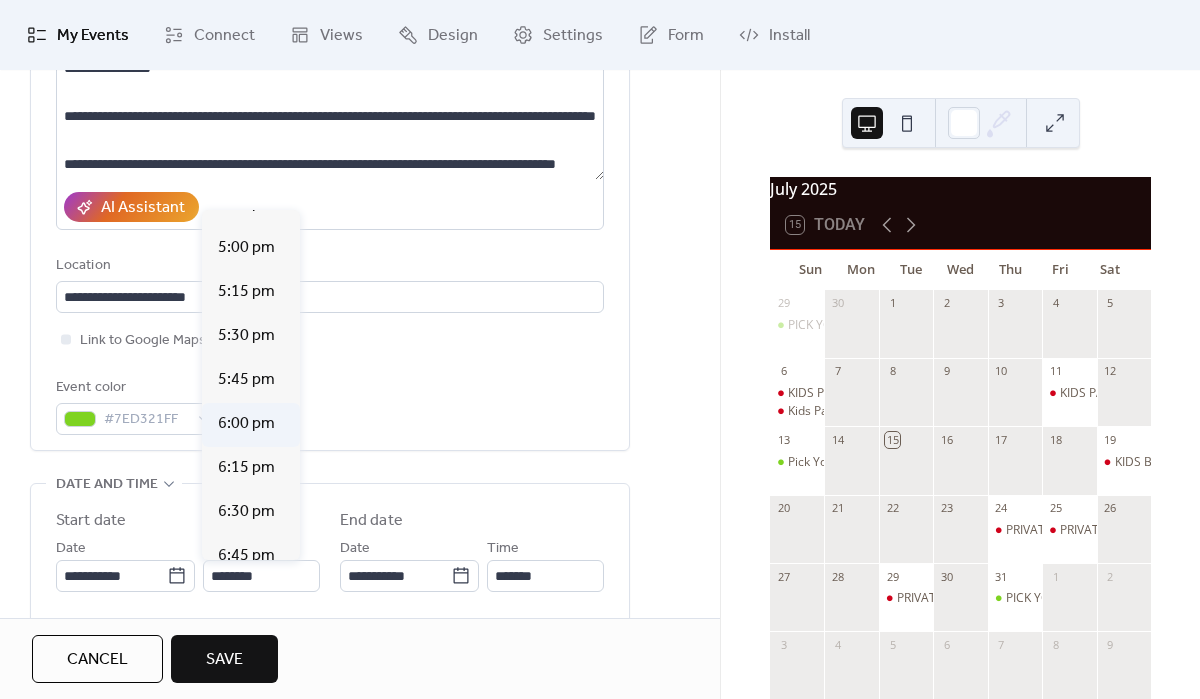 type on "*******" 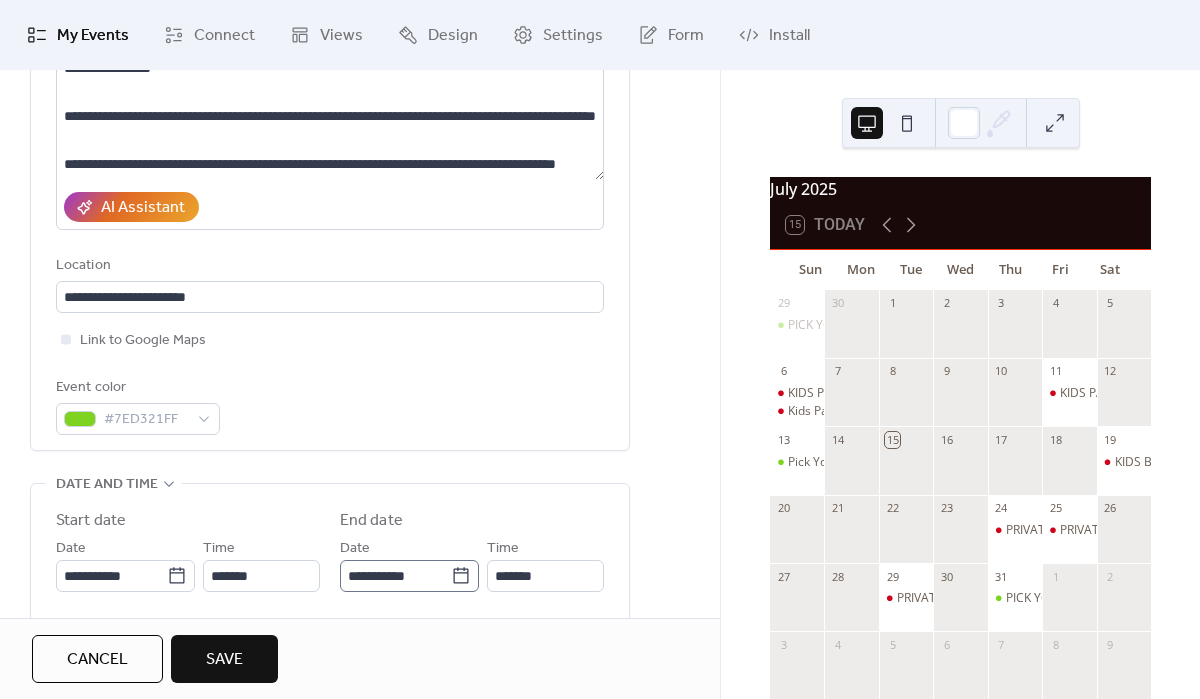 click 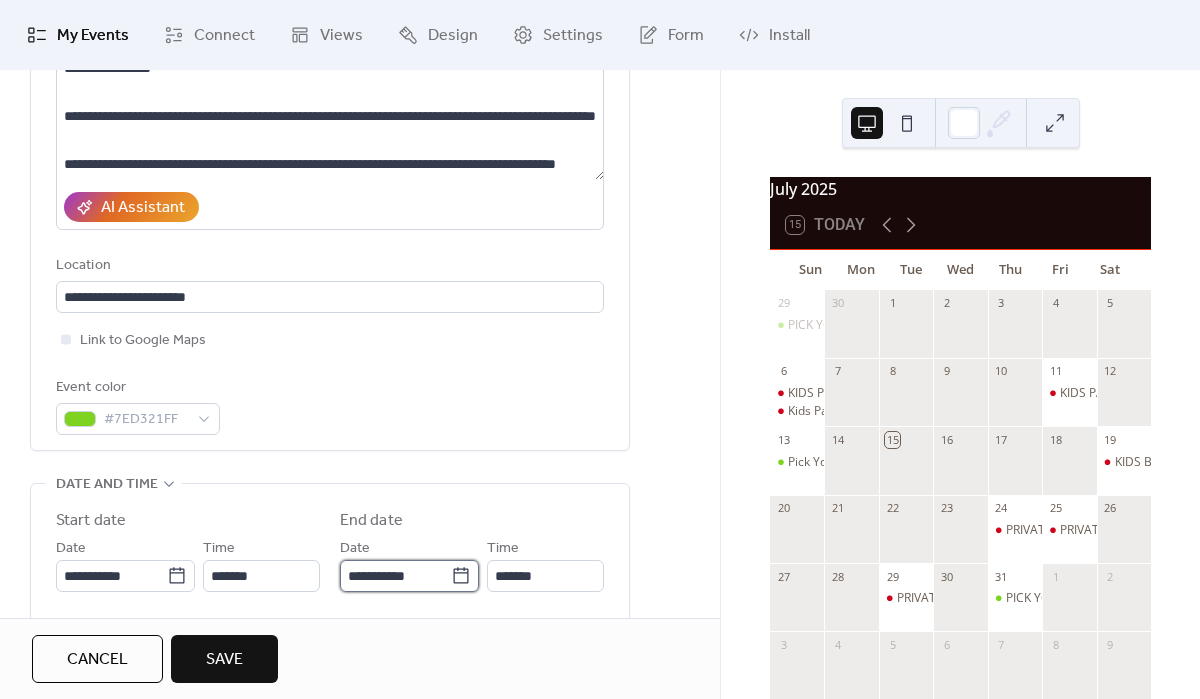 click on "**********" at bounding box center [395, 576] 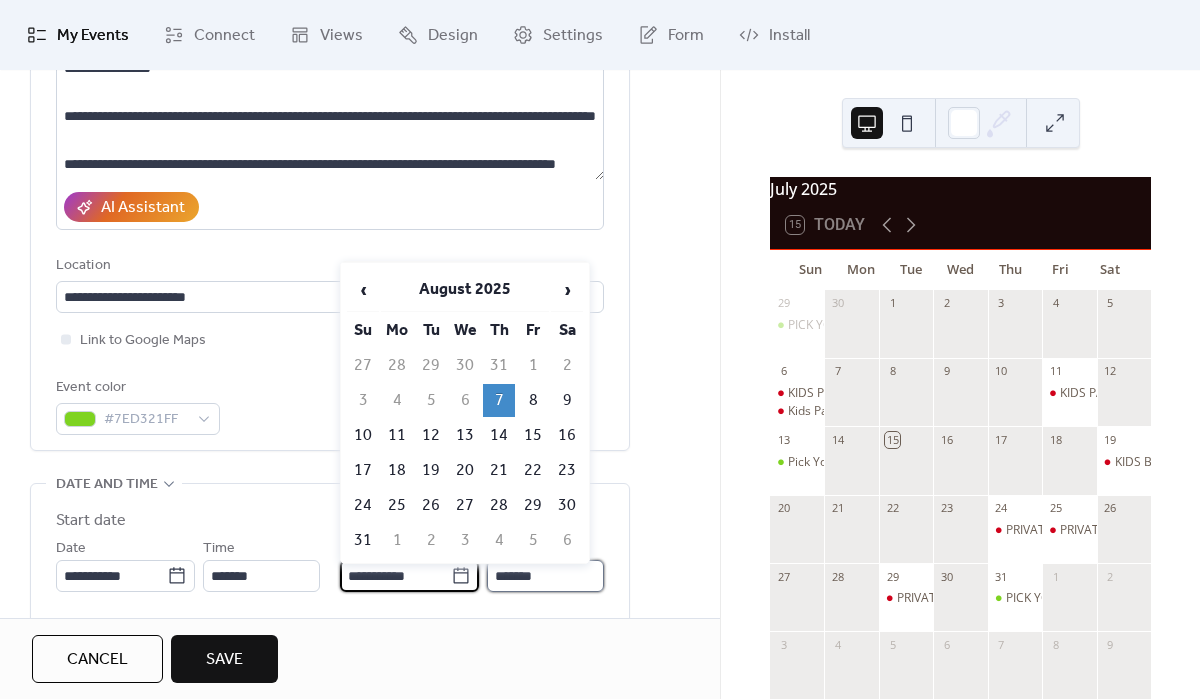 click on "*******" at bounding box center (545, 576) 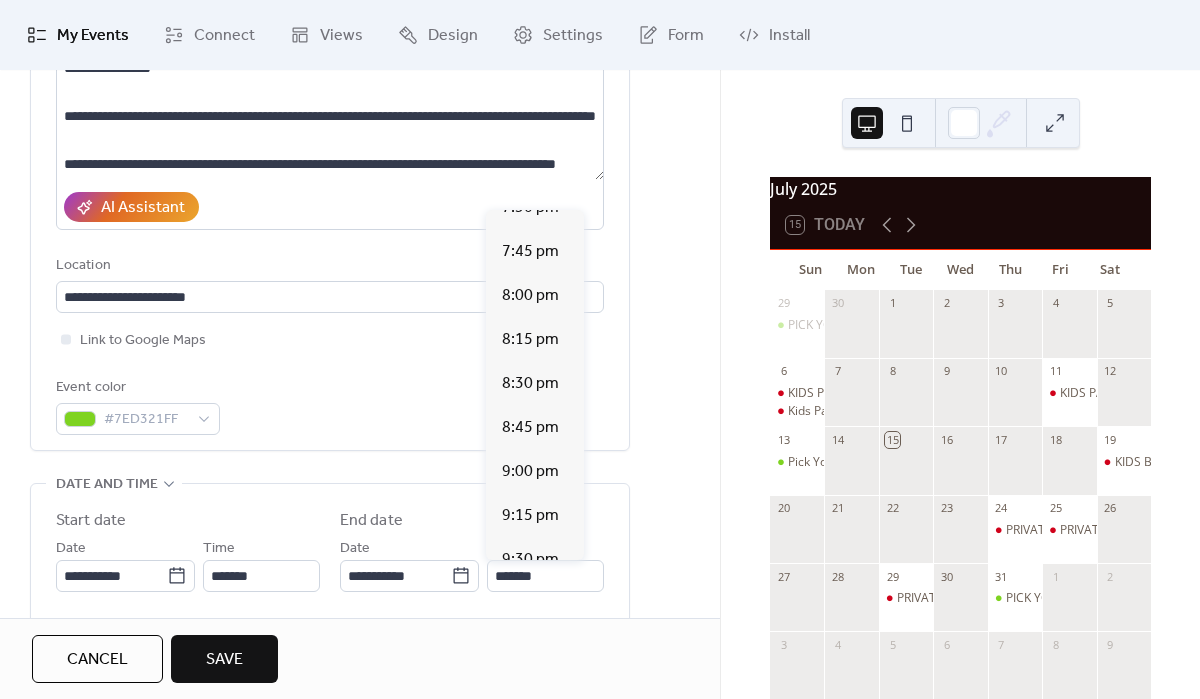 scroll, scrollTop: 245, scrollLeft: 0, axis: vertical 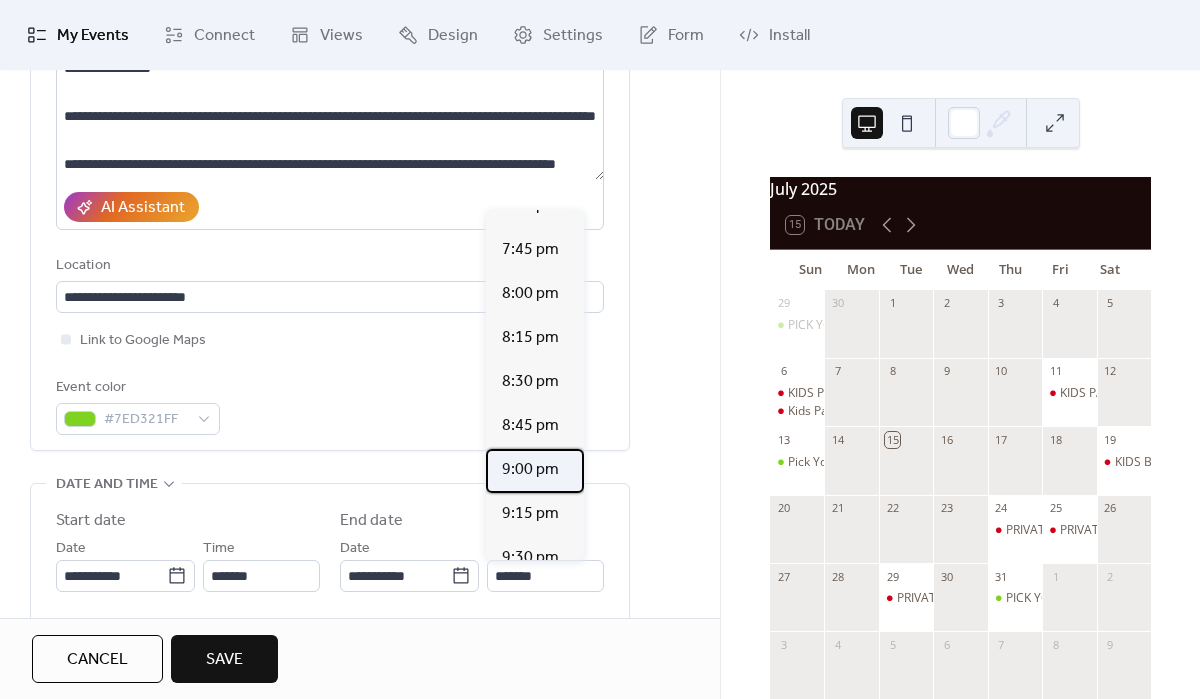 click on "9:00 pm" at bounding box center [530, 470] 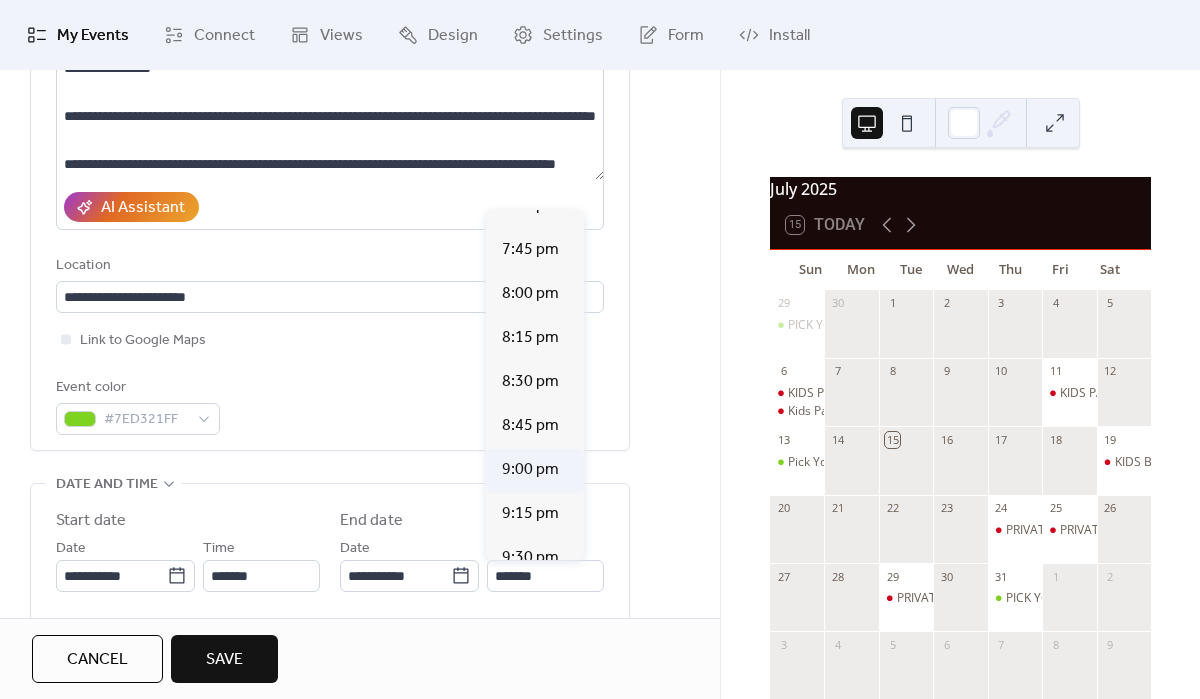 type on "*******" 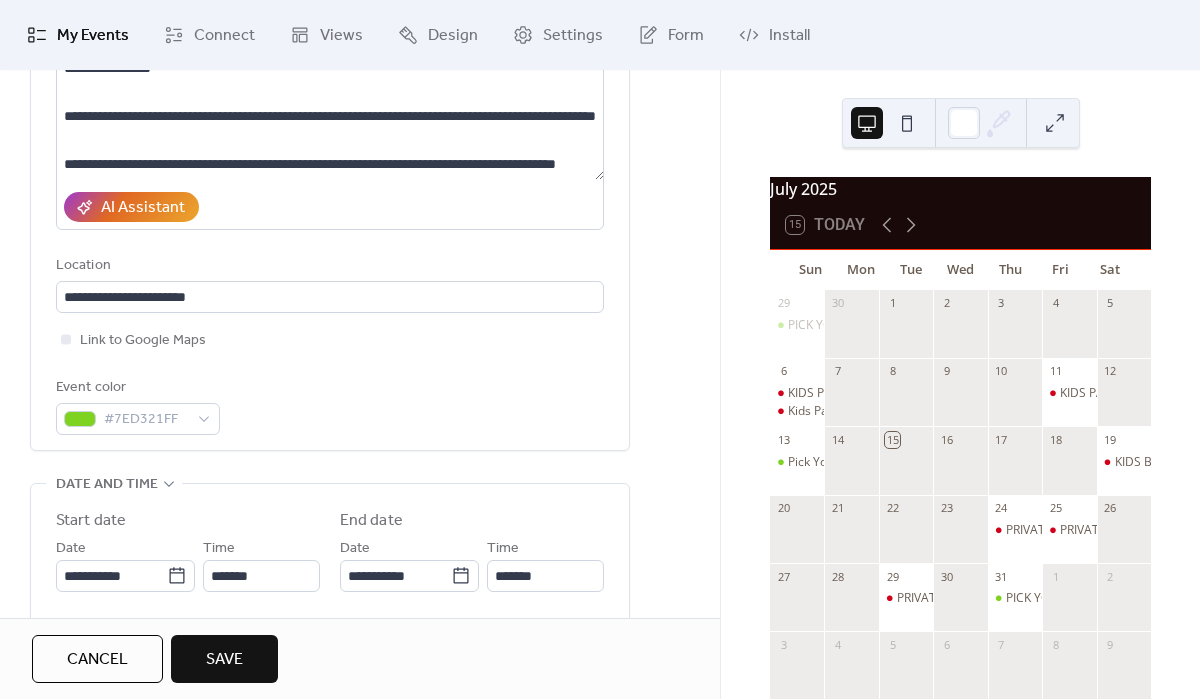 click on "**********" at bounding box center (360, 628) 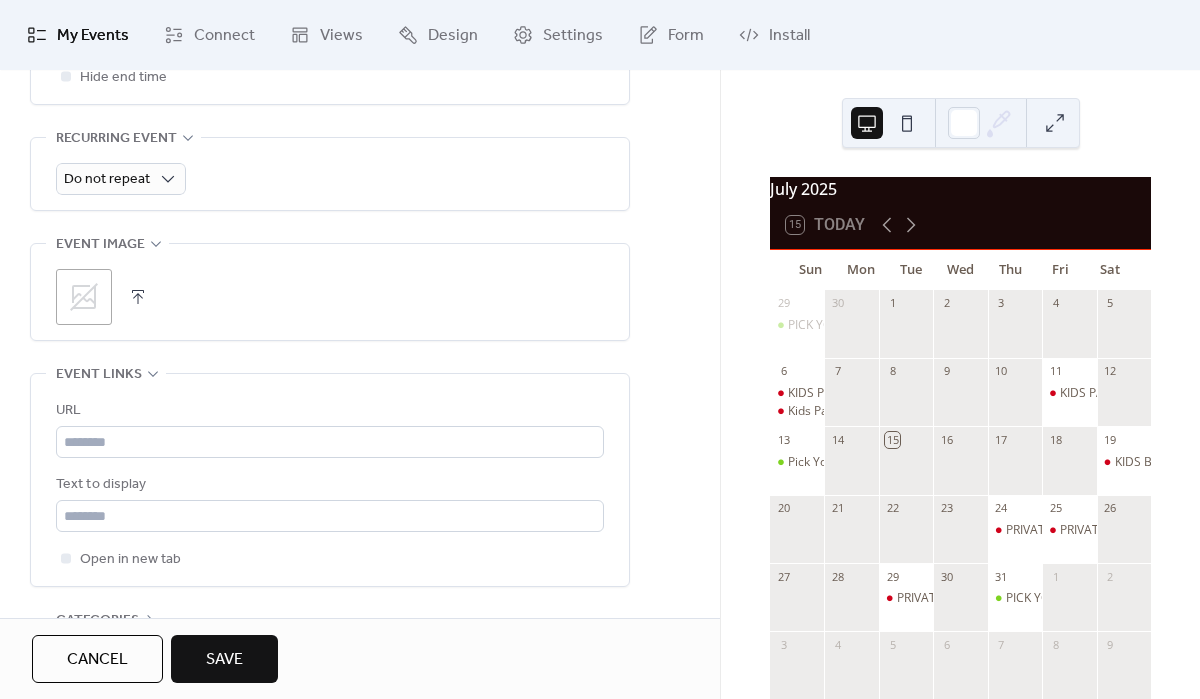 scroll, scrollTop: 880, scrollLeft: 0, axis: vertical 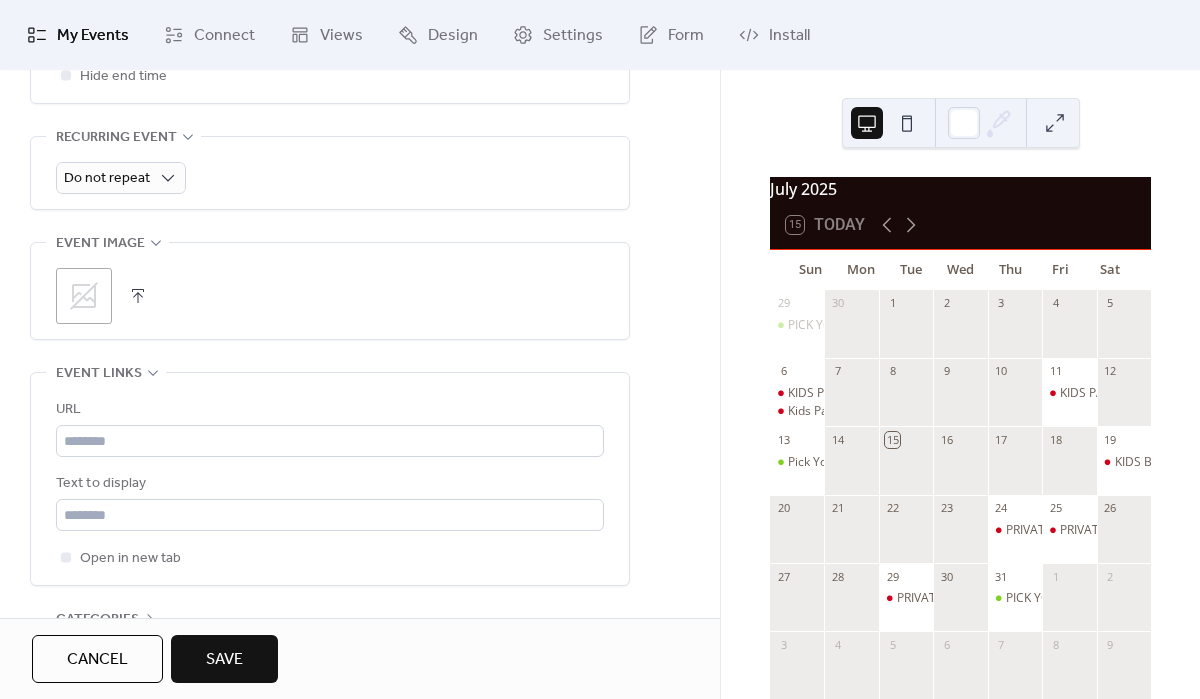 click 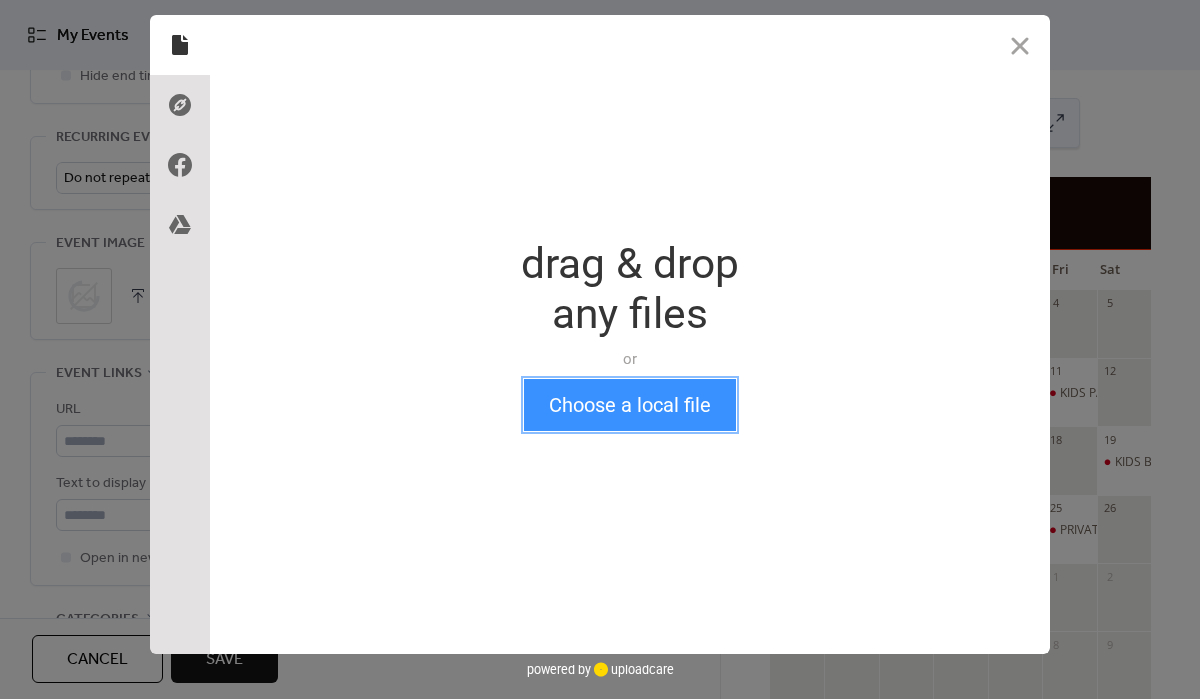 click on "Choose a local file" at bounding box center (630, 405) 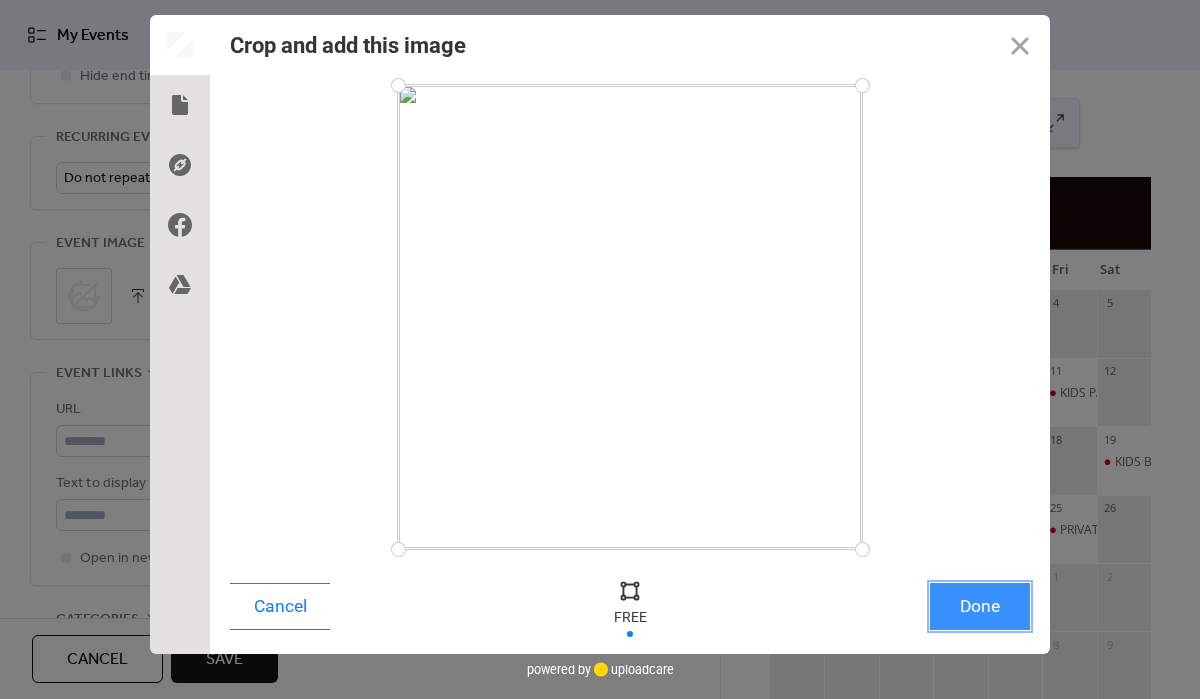click on "Done" at bounding box center [980, 606] 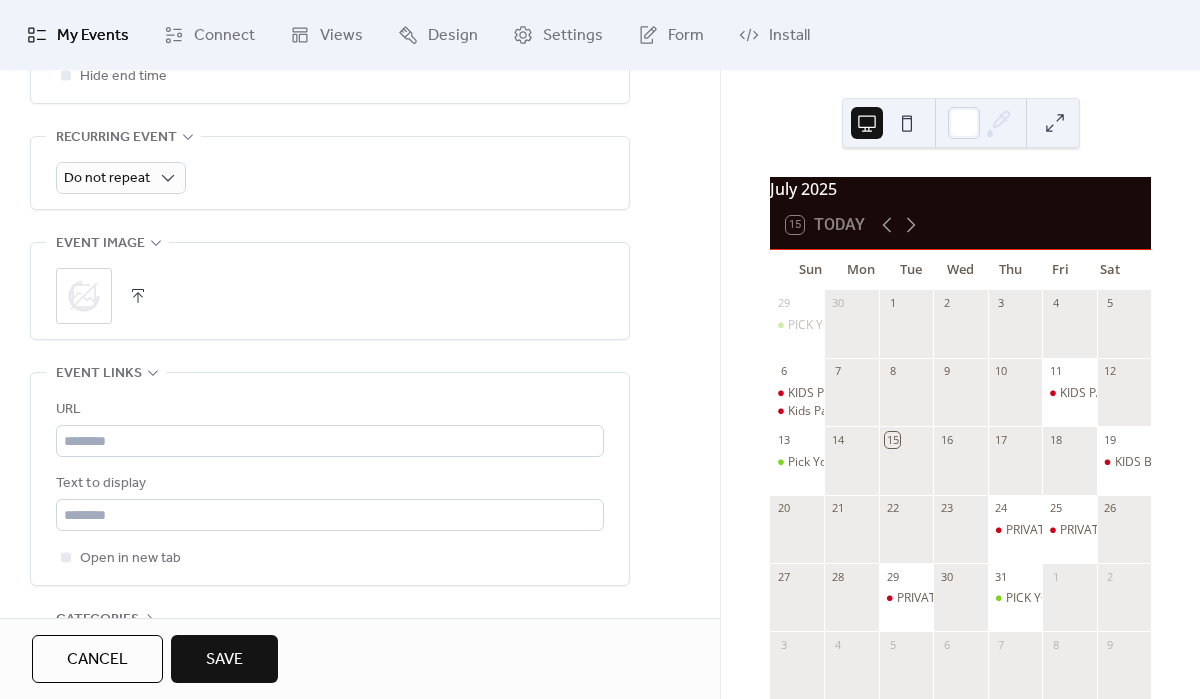 click on "**********" at bounding box center [360, 28] 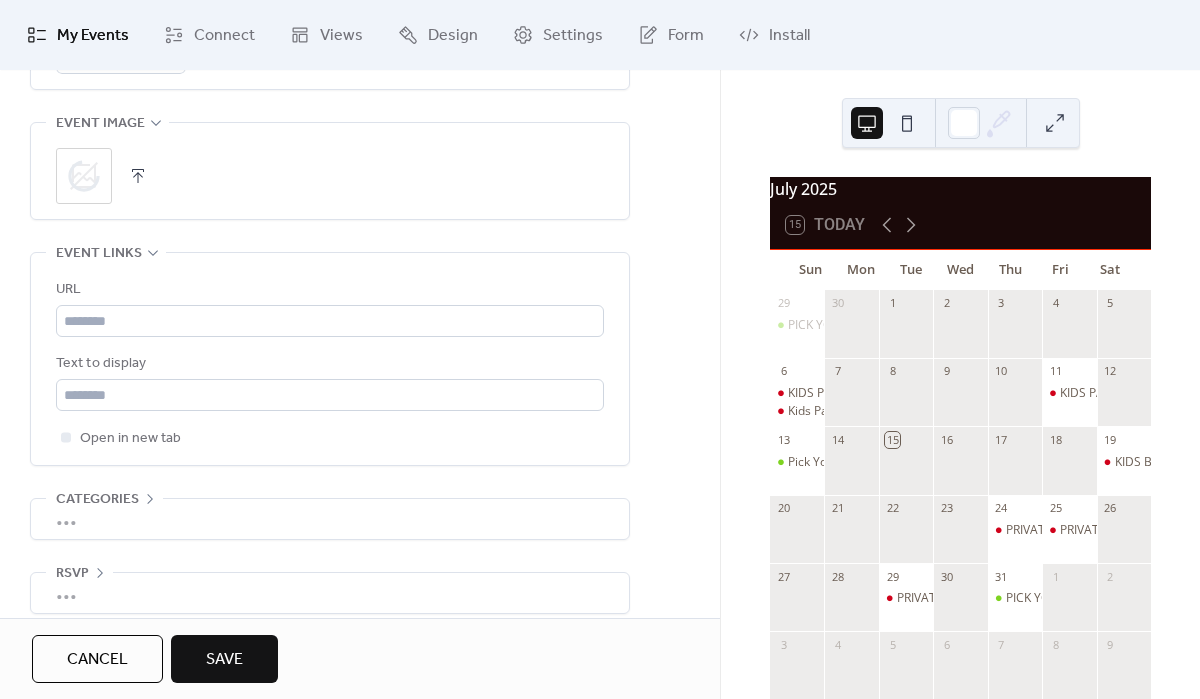 scroll, scrollTop: 1020, scrollLeft: 0, axis: vertical 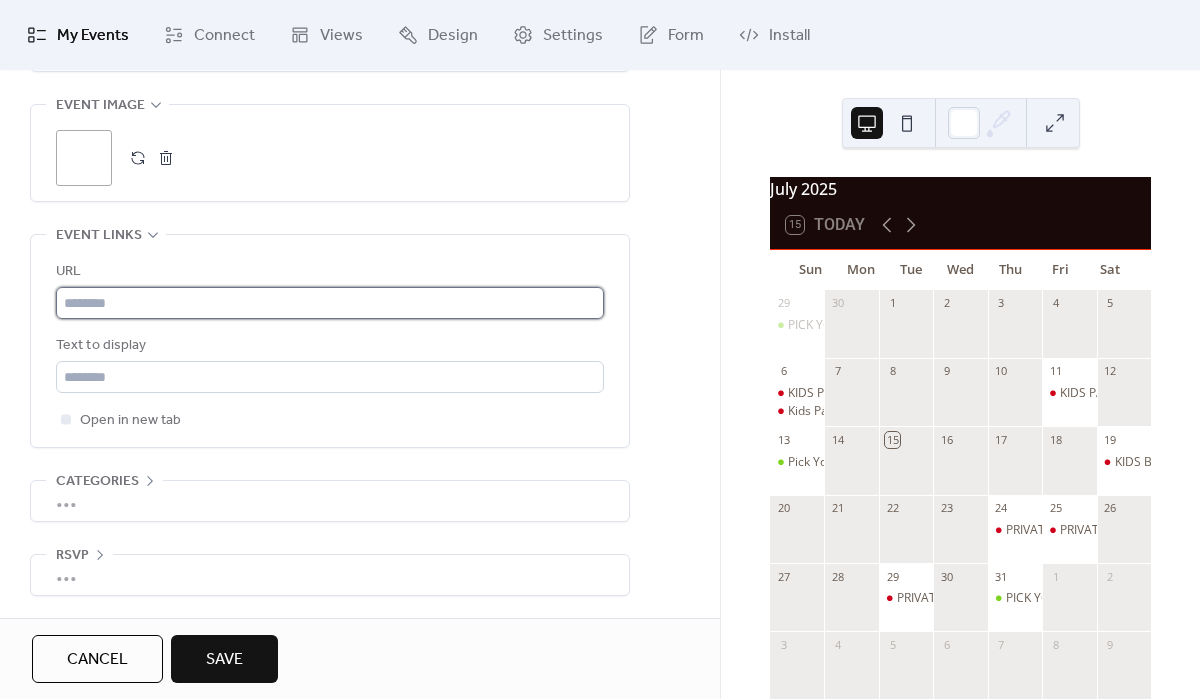 click at bounding box center (330, 303) 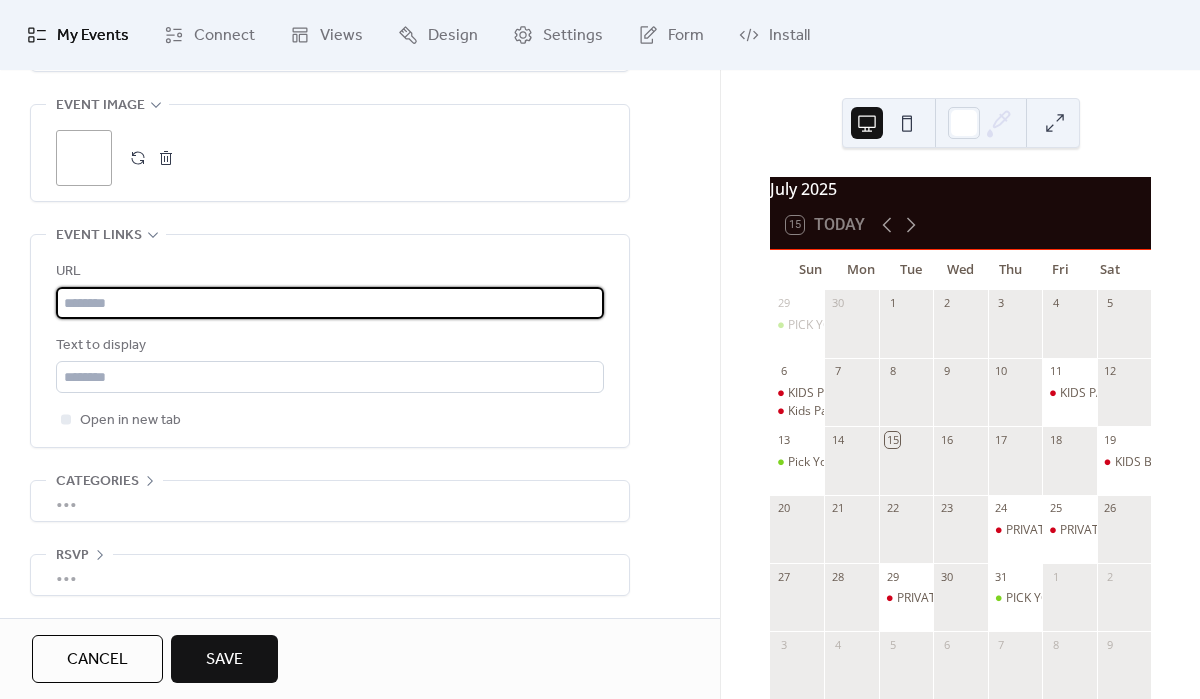 paste on "**********" 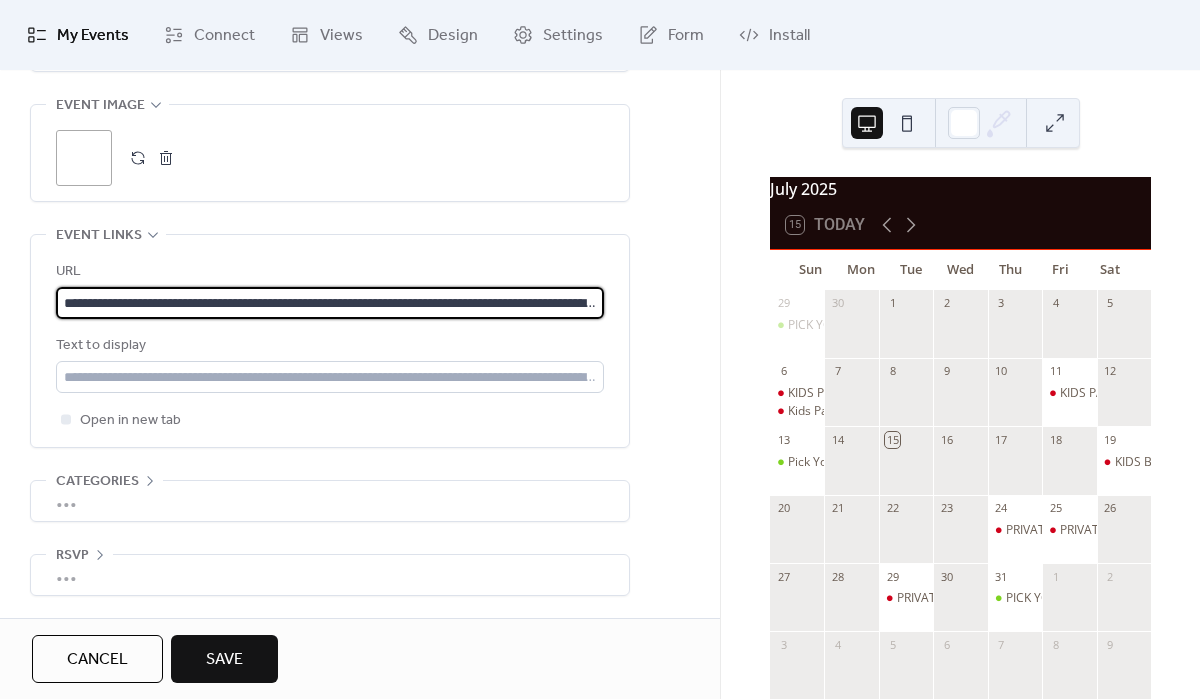 scroll, scrollTop: 0, scrollLeft: 342, axis: horizontal 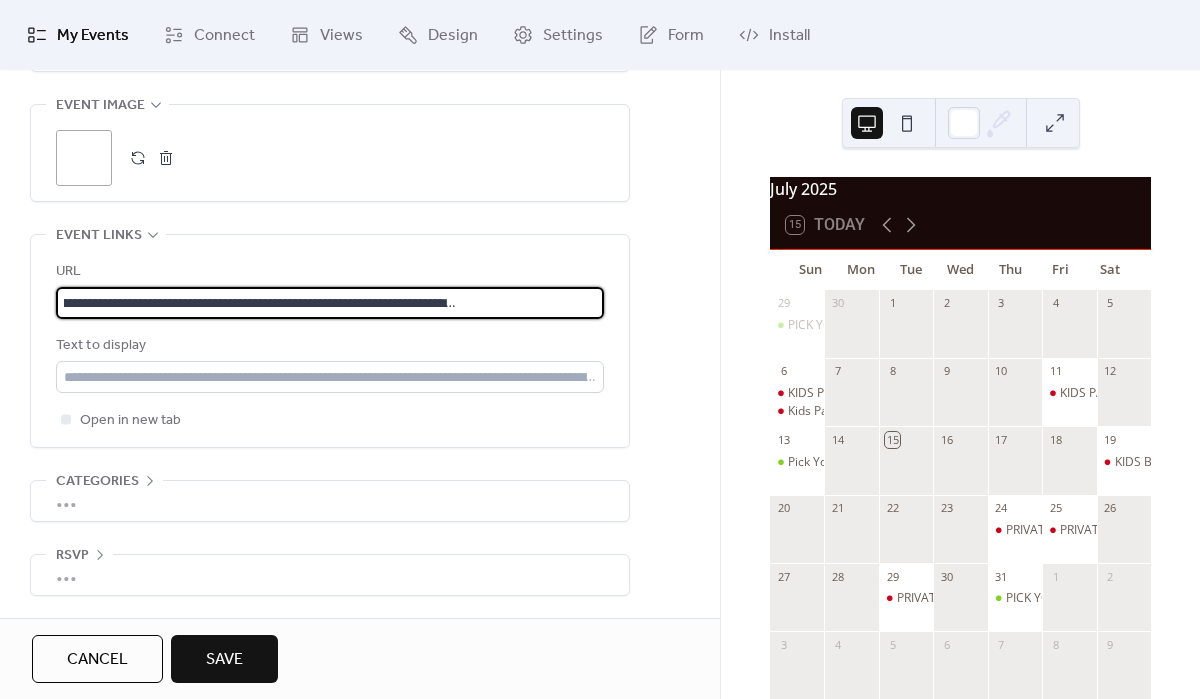 type on "**********" 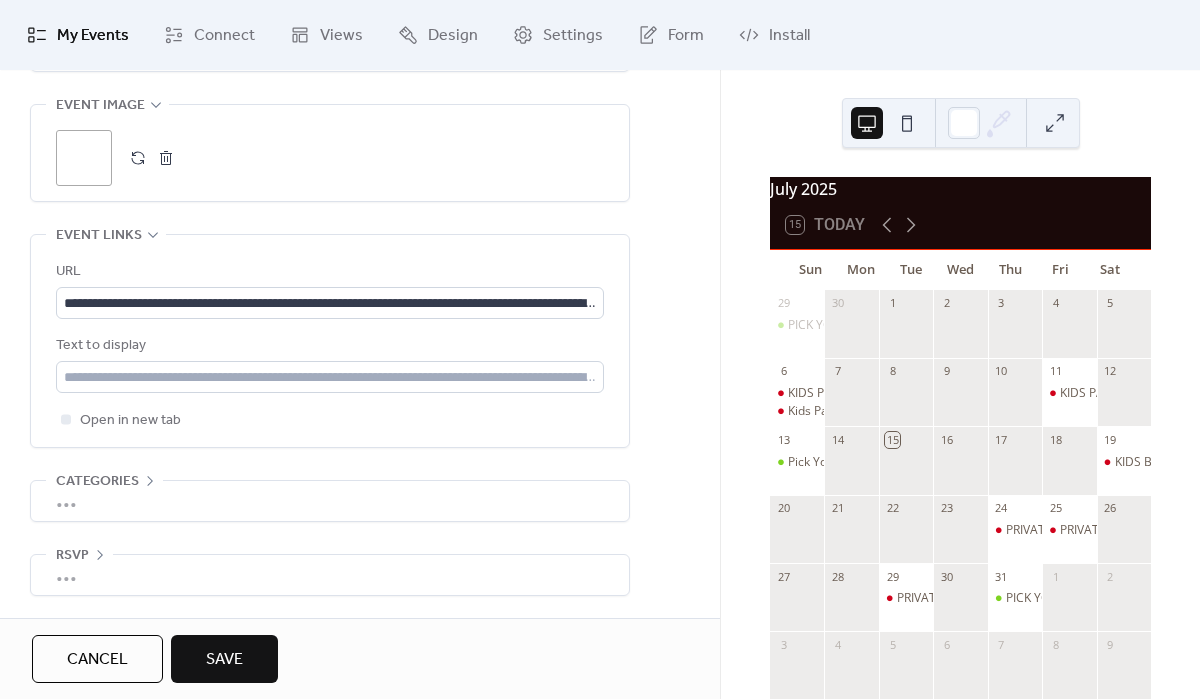 click on "**********" at bounding box center (360, -110) 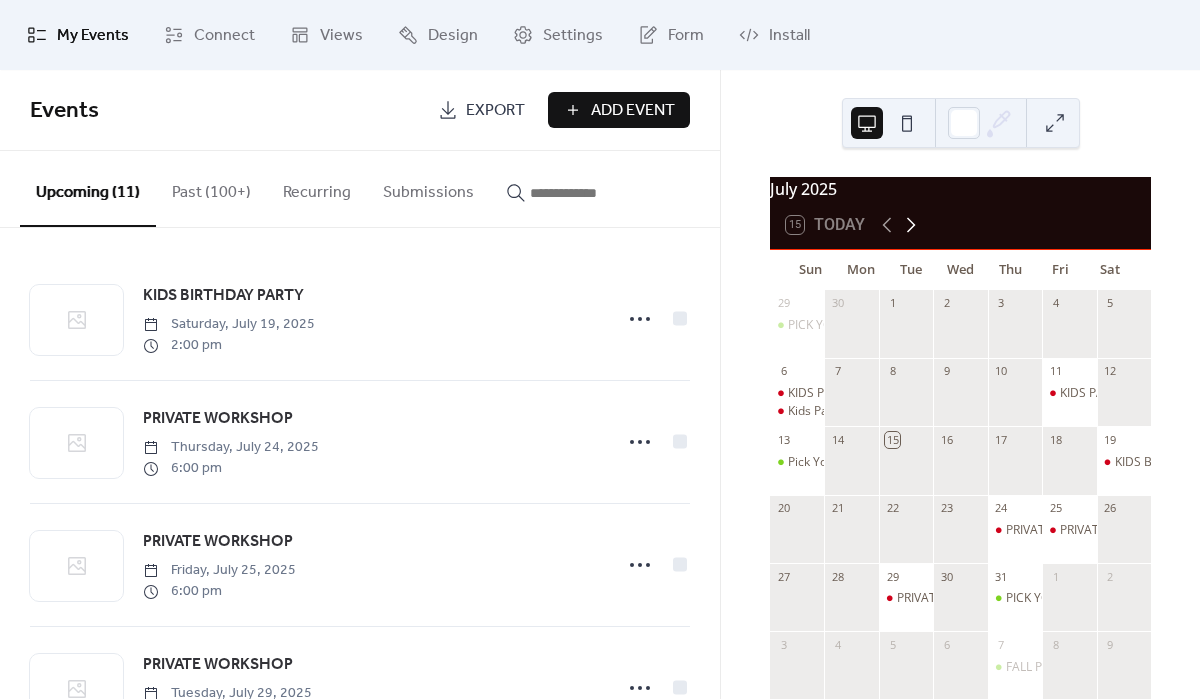 click 